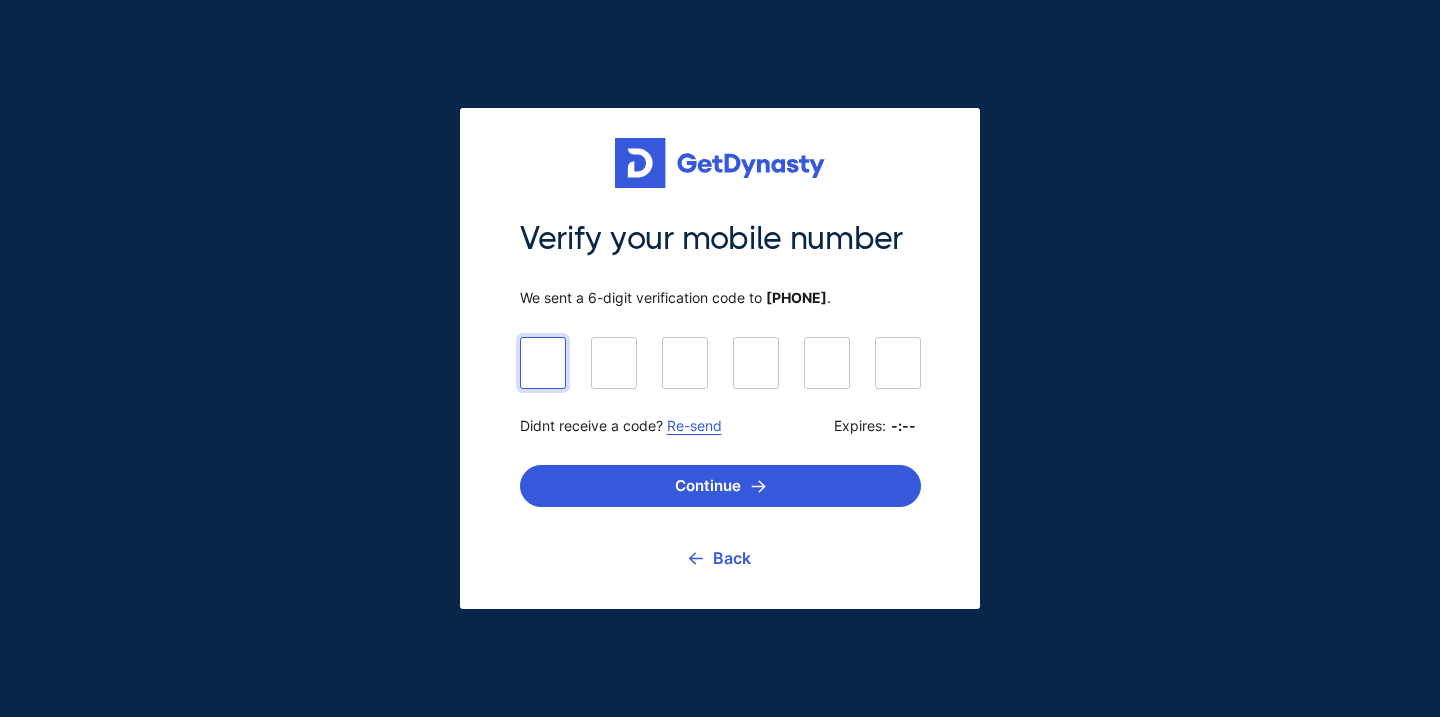 scroll, scrollTop: 0, scrollLeft: 0, axis: both 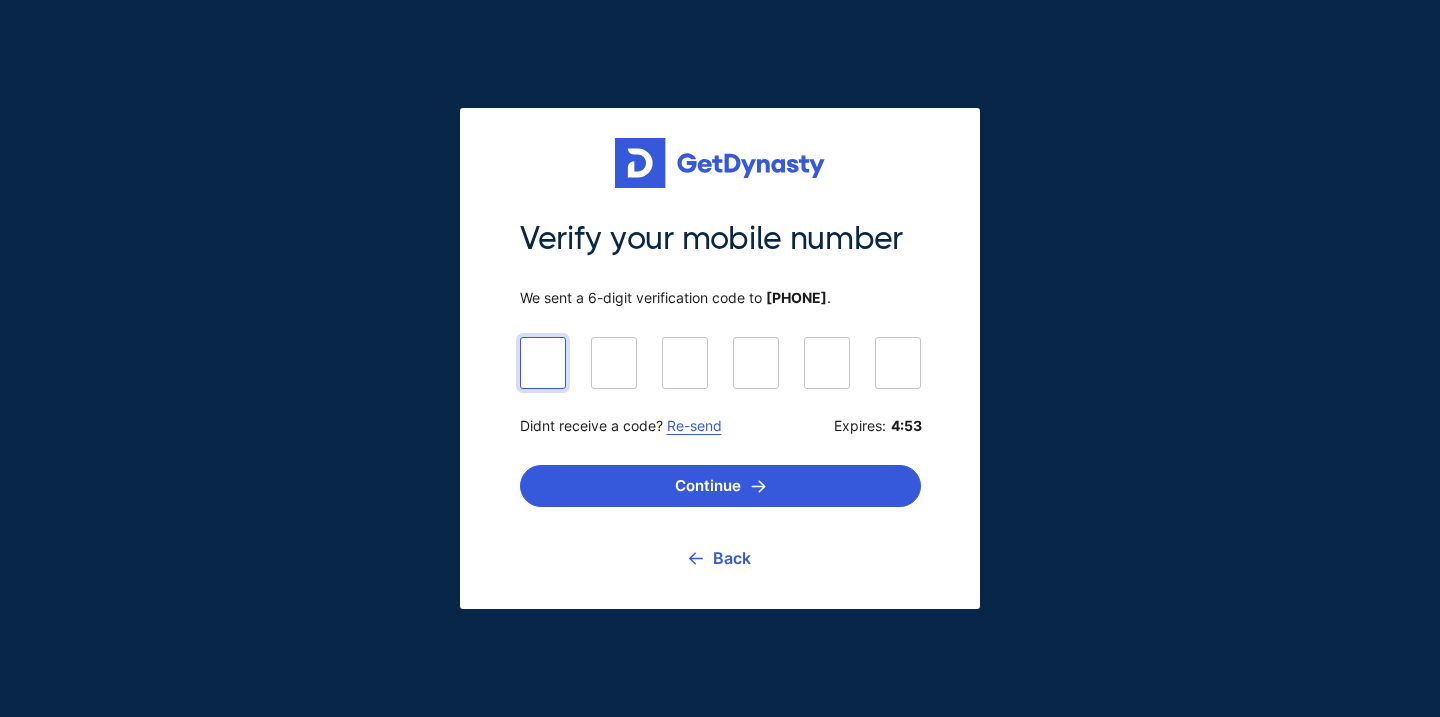 click at bounding box center [720, 362] 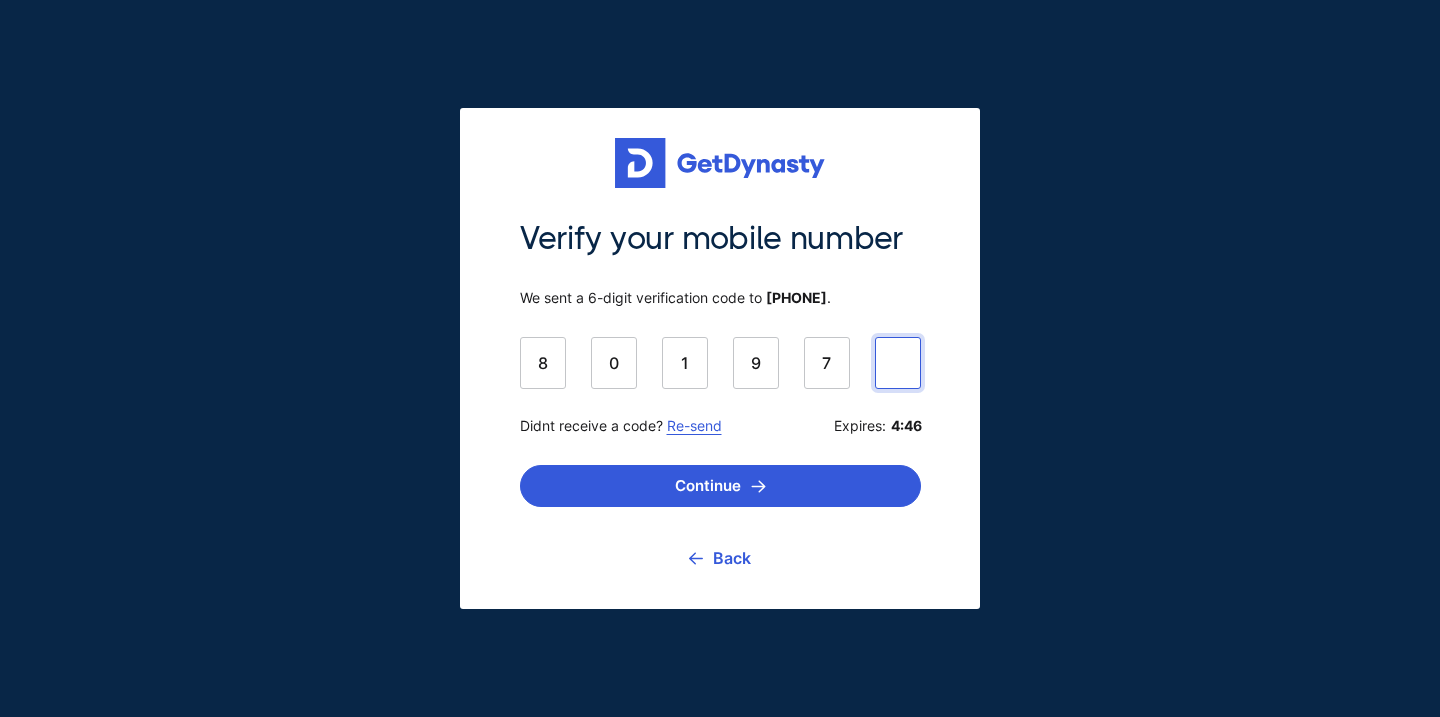 type on "******" 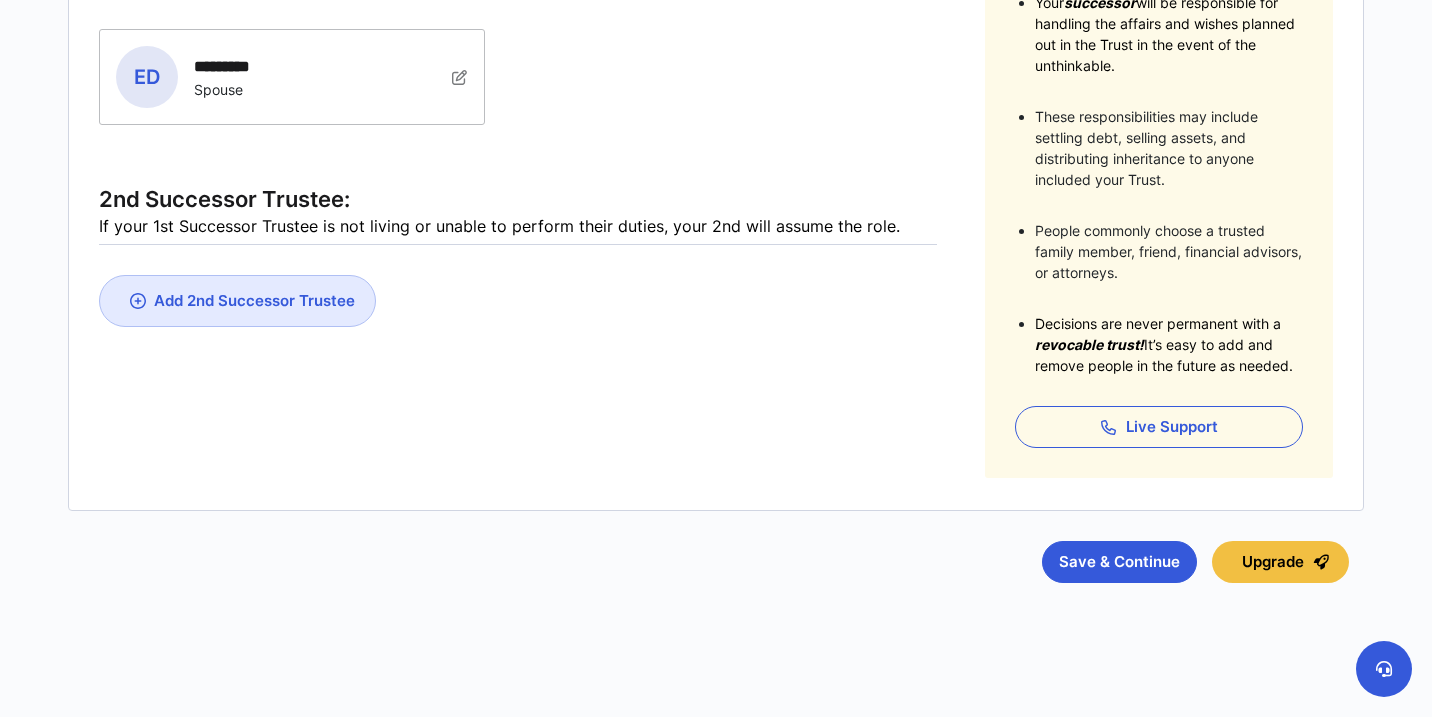 scroll, scrollTop: 471, scrollLeft: 0, axis: vertical 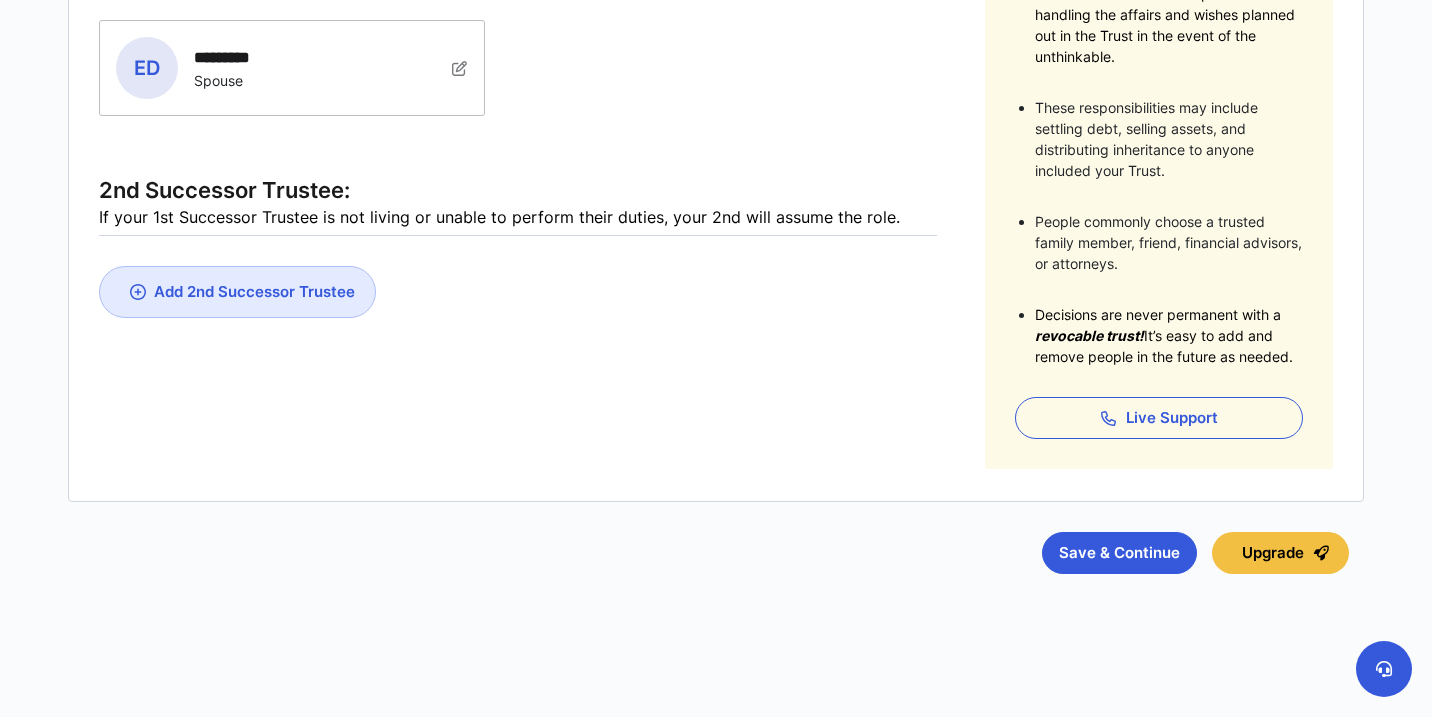 click on "Add 2nd Successor Trustee" at bounding box center (254, 291) 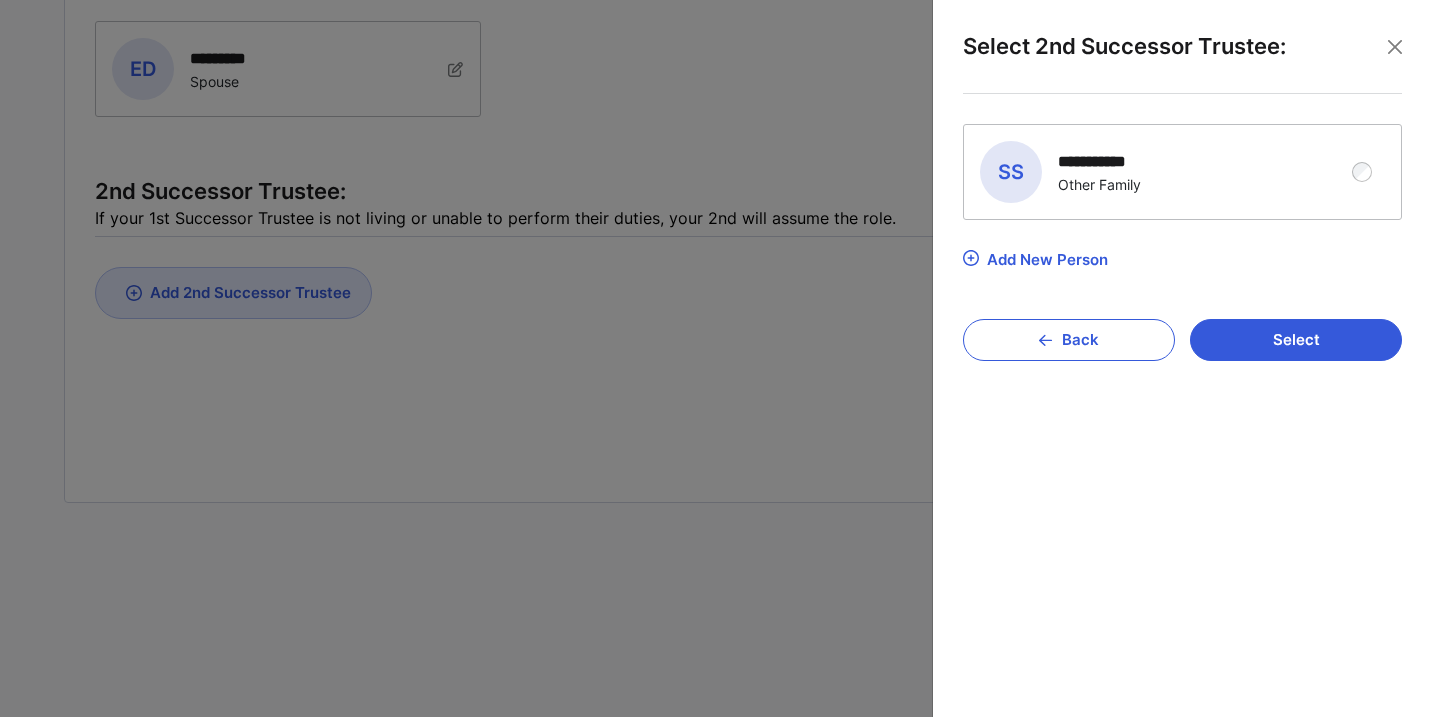 click on "**********" at bounding box center (1106, 161) 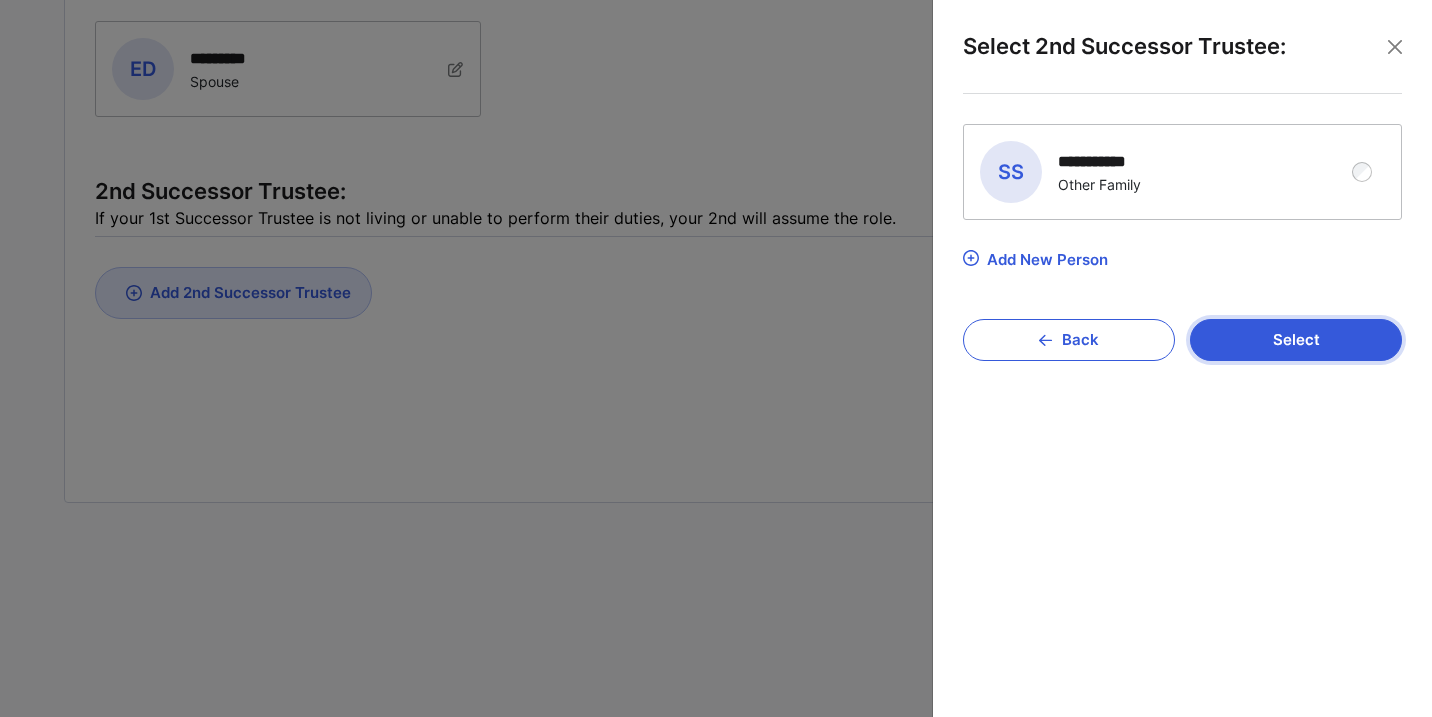 click on "Select" at bounding box center (1296, 340) 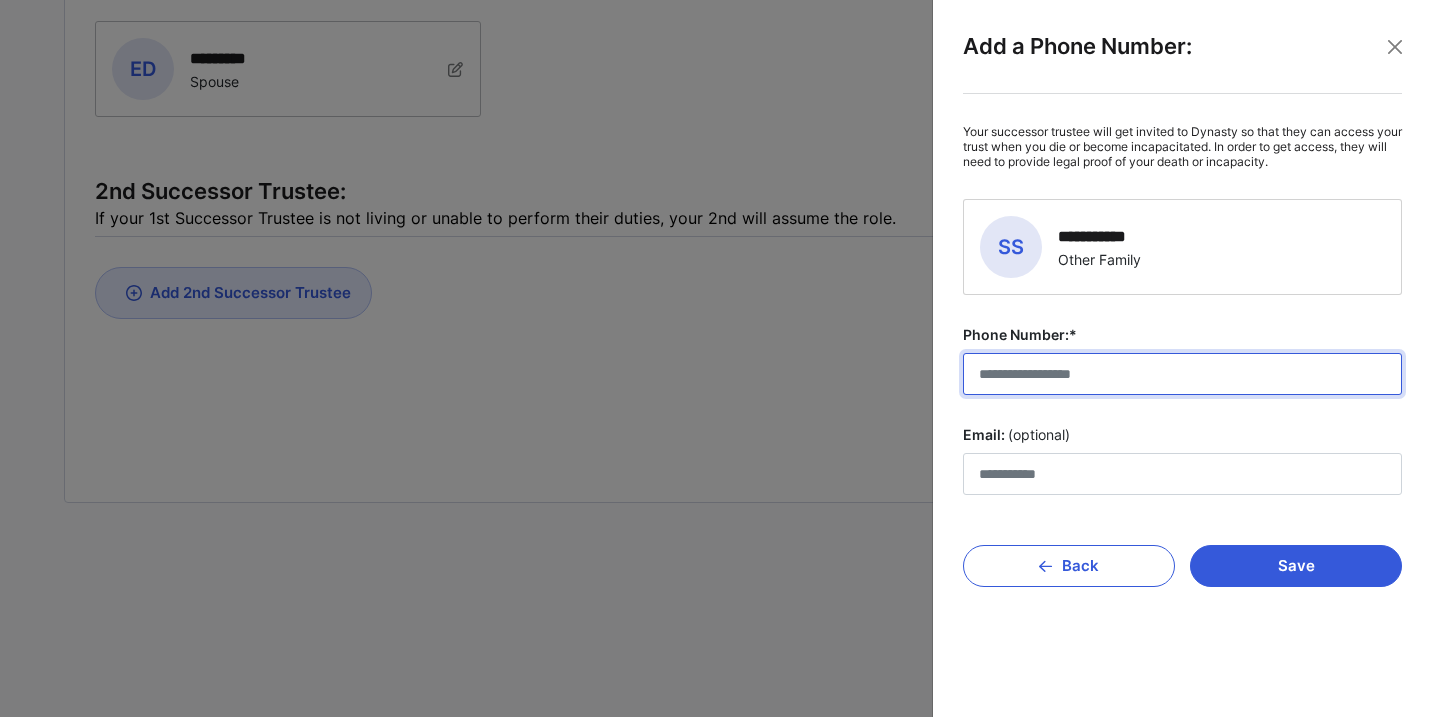 click on "Phone Number:*" at bounding box center (1182, 374) 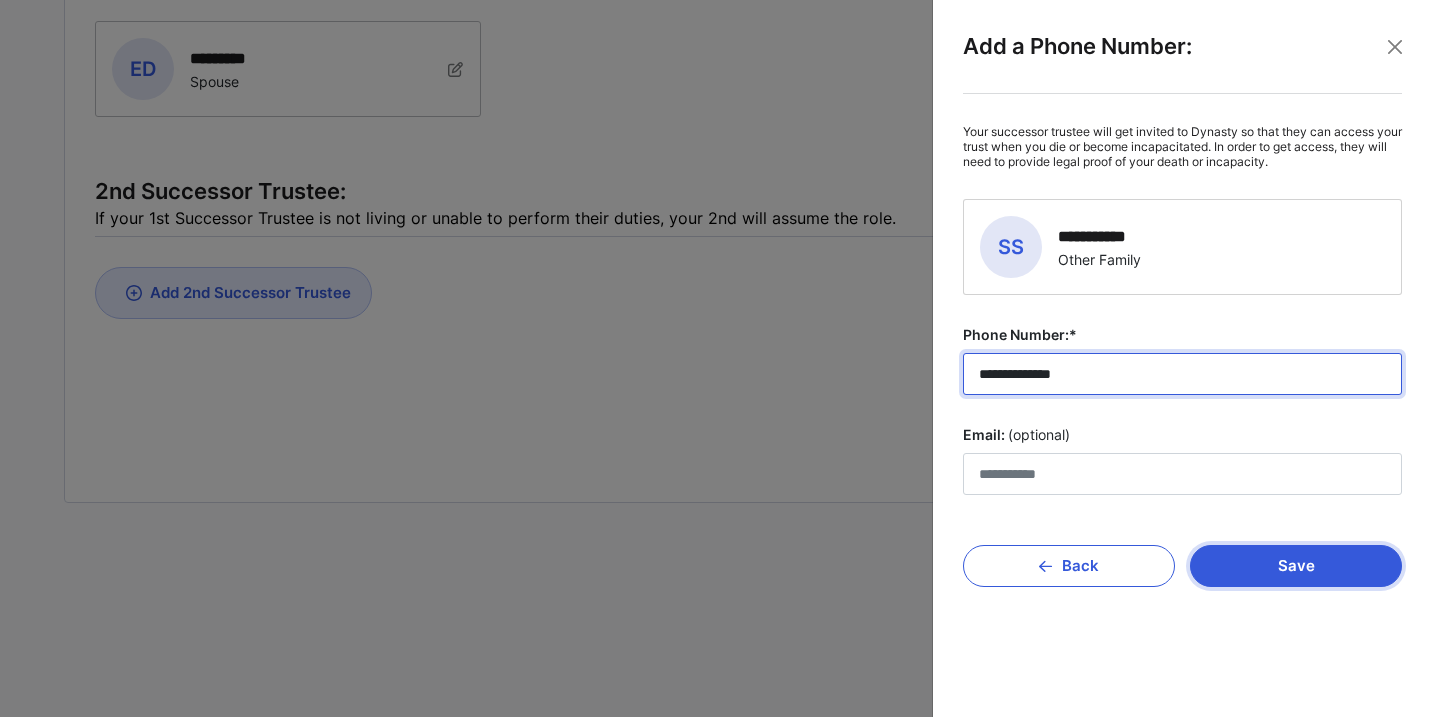 type on "**********" 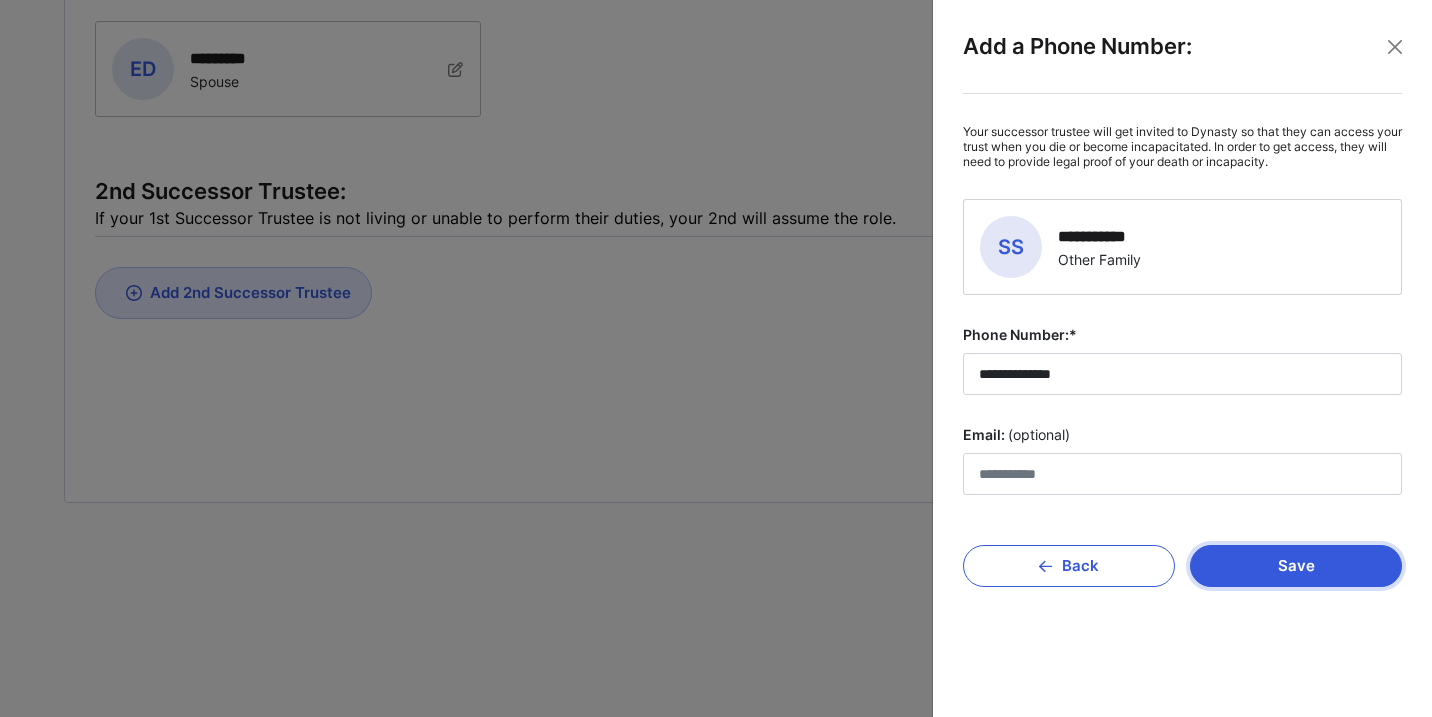 click on "Save" at bounding box center (1296, 566) 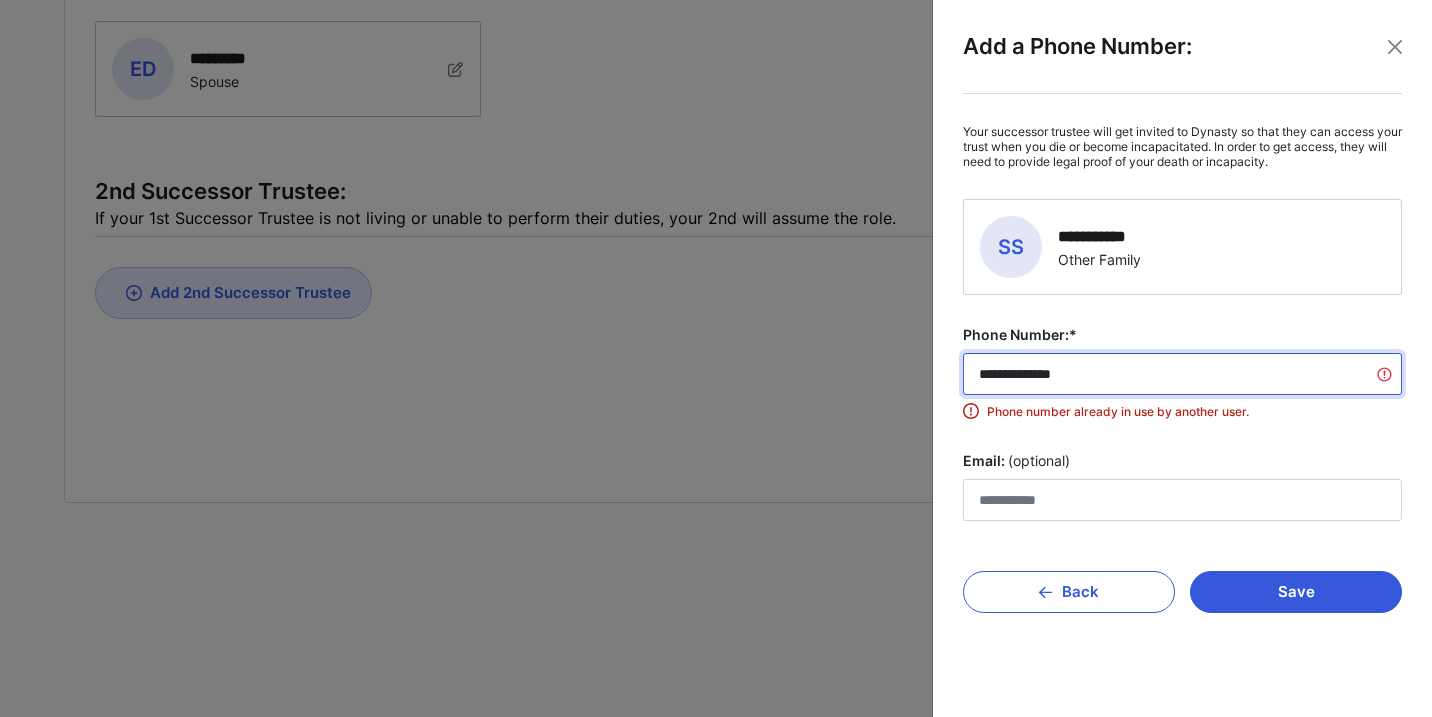 click on "**********" at bounding box center [1182, 374] 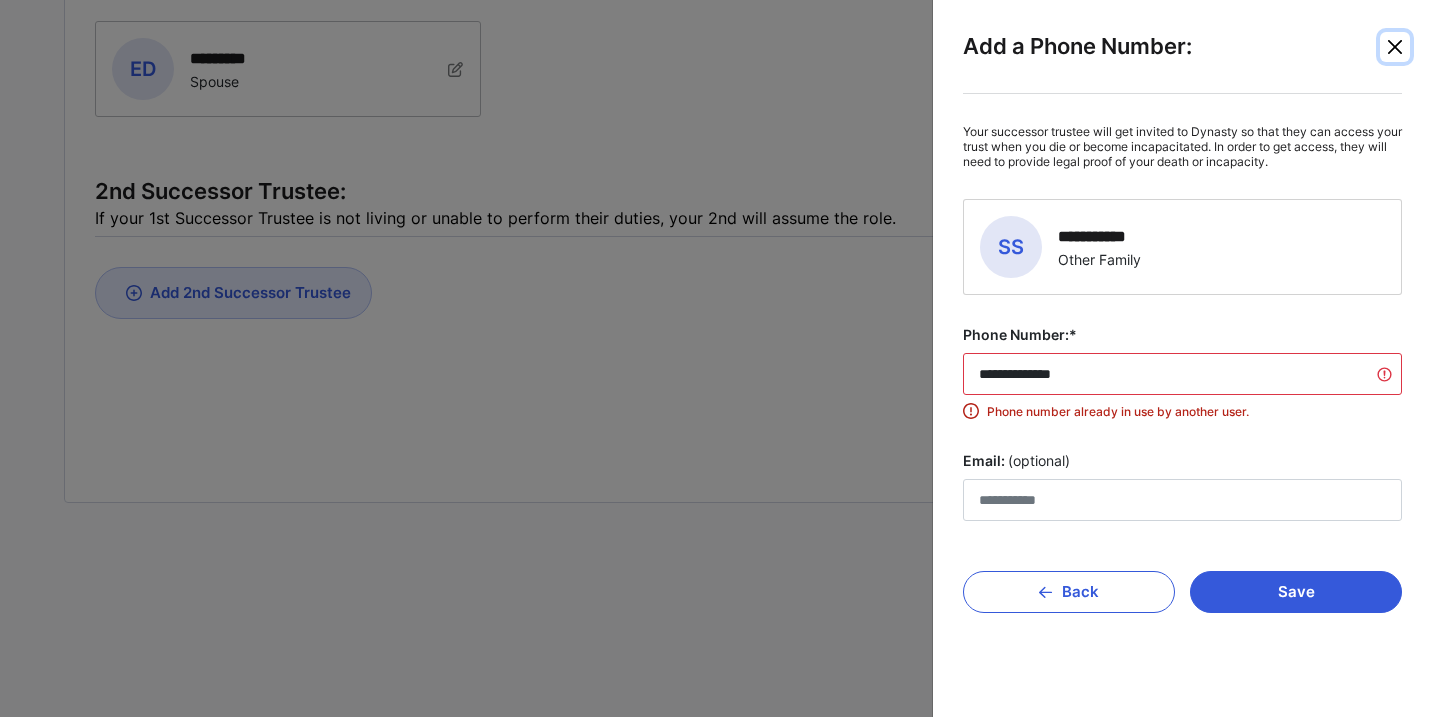 click at bounding box center (1395, 47) 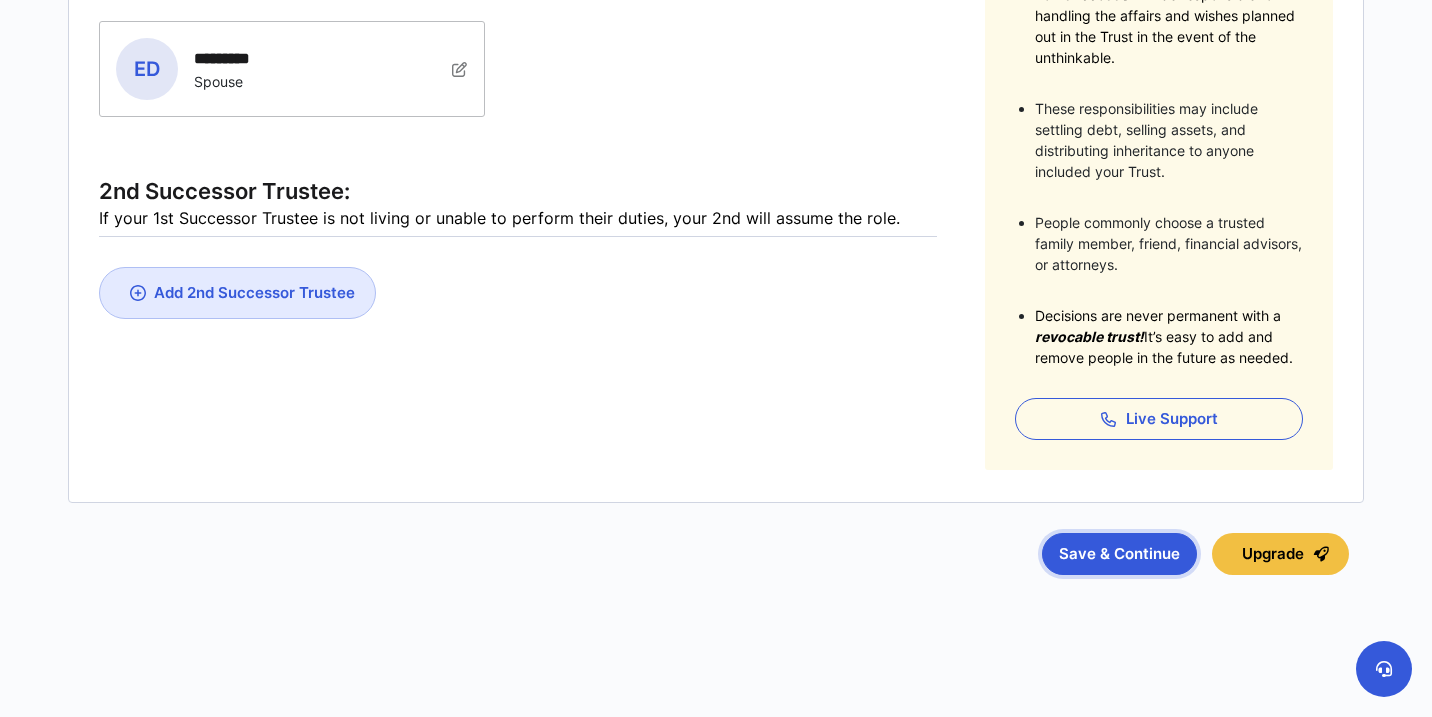 click on "Save & Continue" at bounding box center [1119, 554] 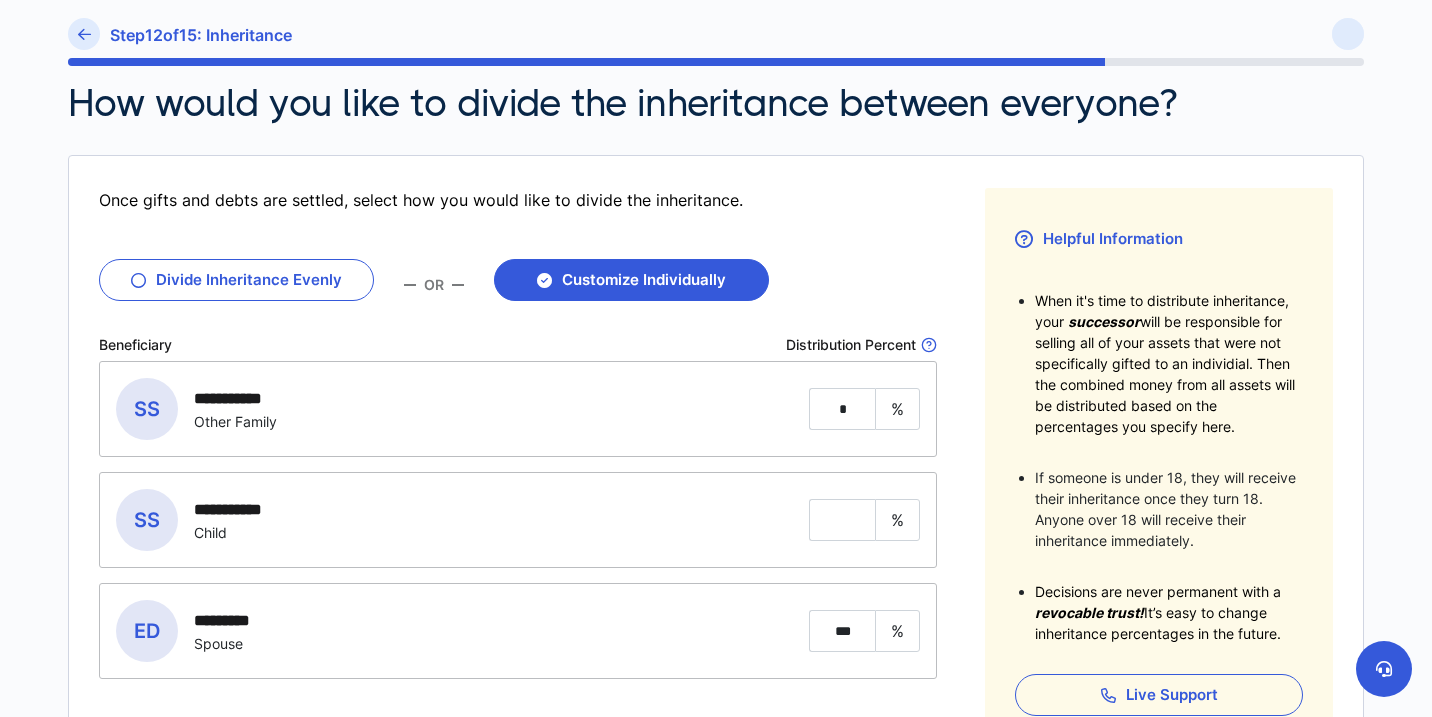 scroll, scrollTop: 168, scrollLeft: 0, axis: vertical 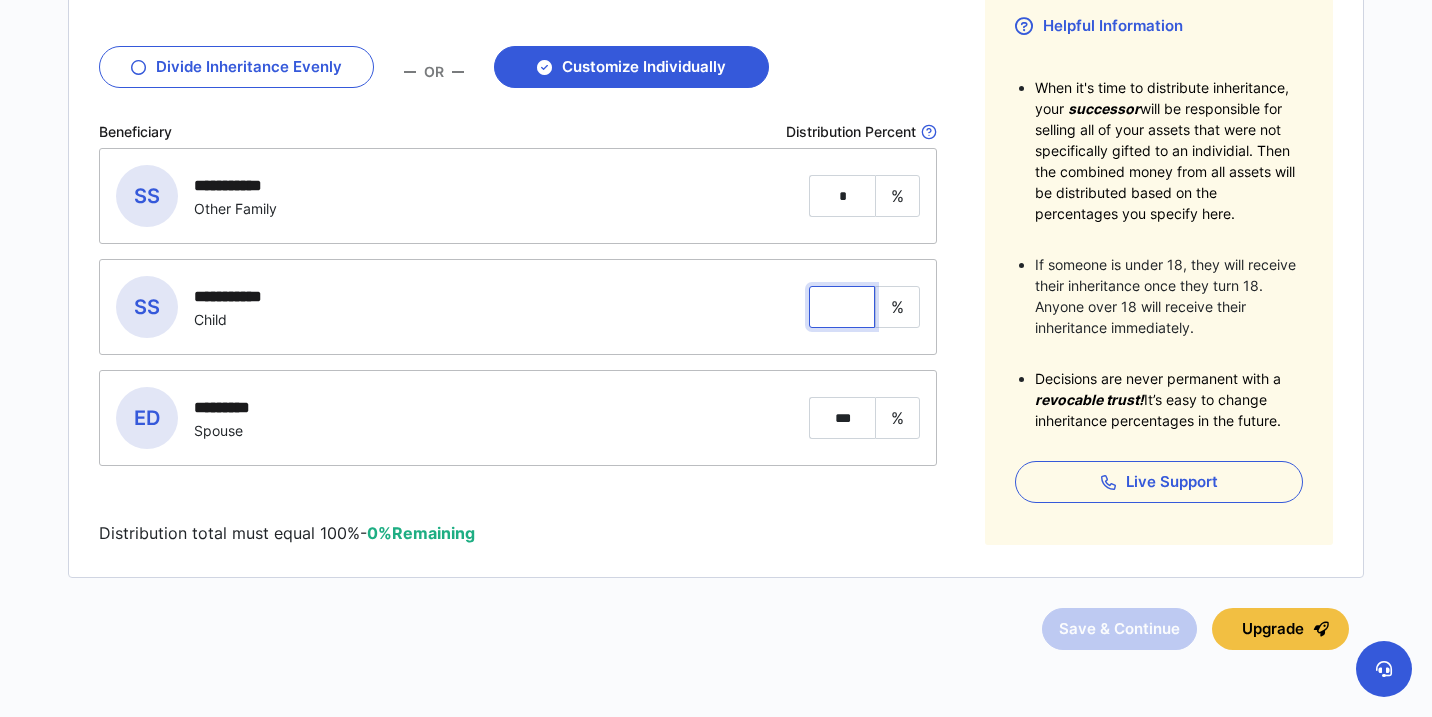 click at bounding box center [842, 307] 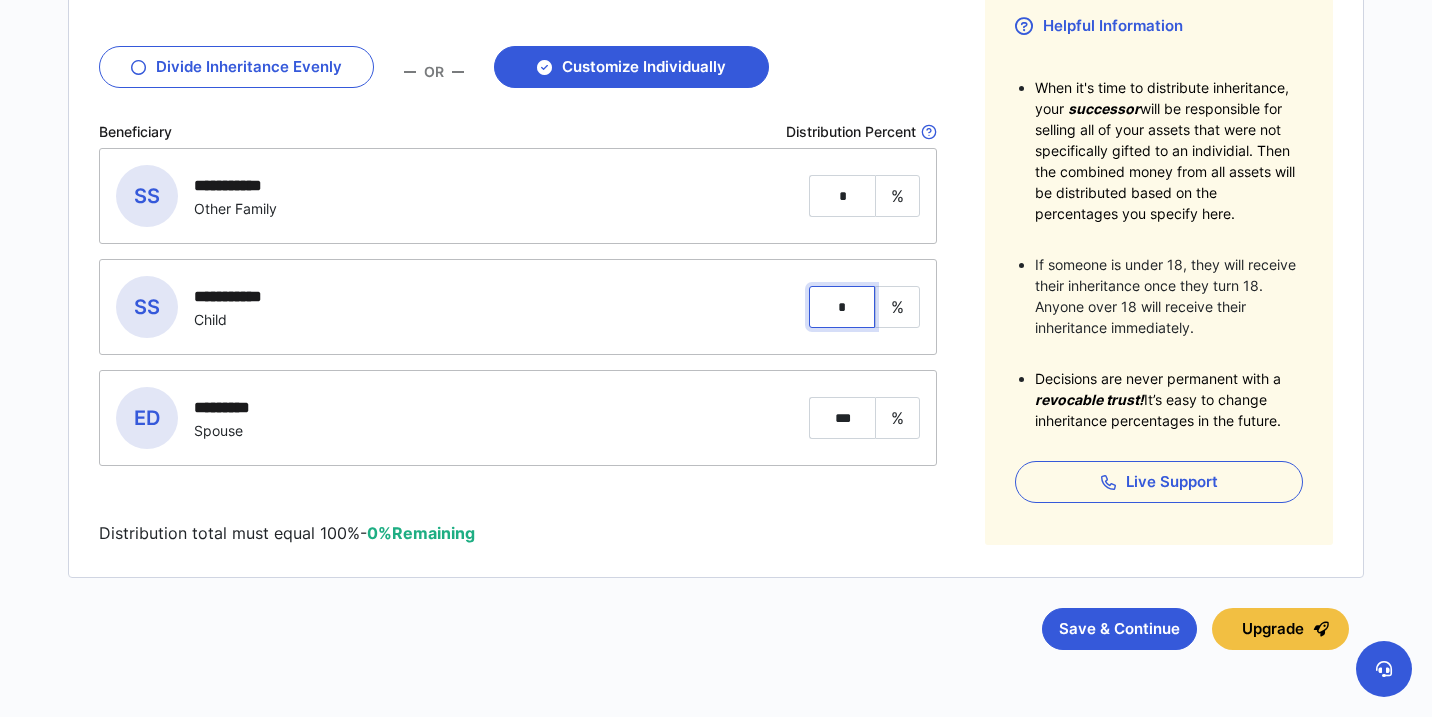 type on "*" 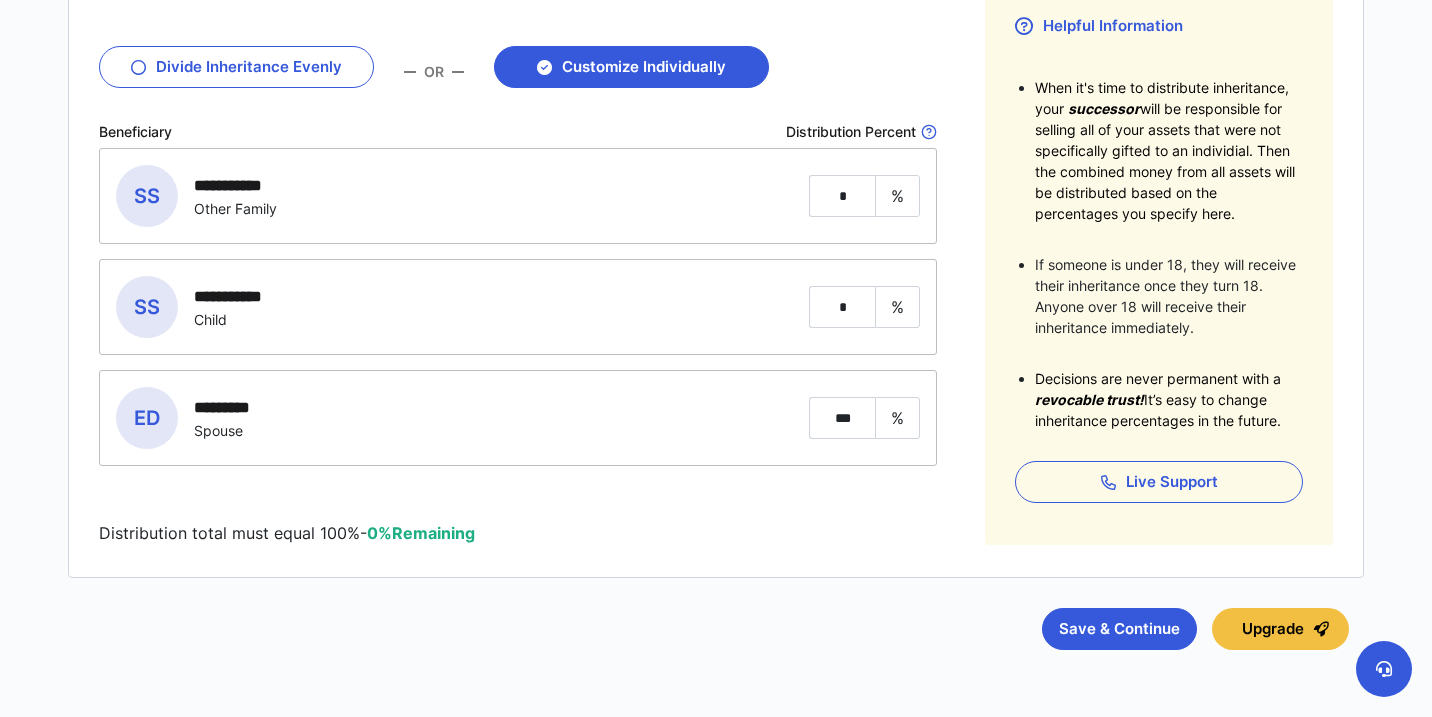 click on "**********" at bounding box center [518, 346] 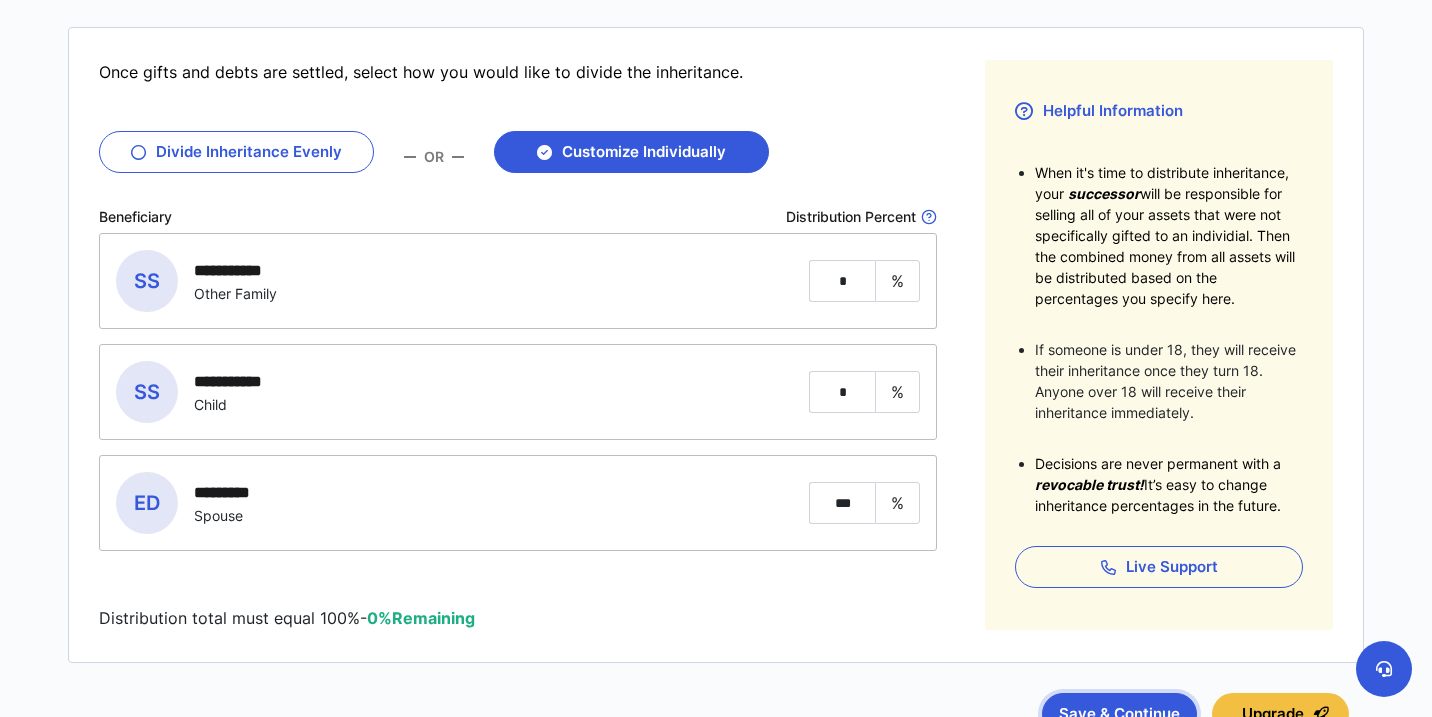 click on "Save & Continue" at bounding box center [1119, 714] 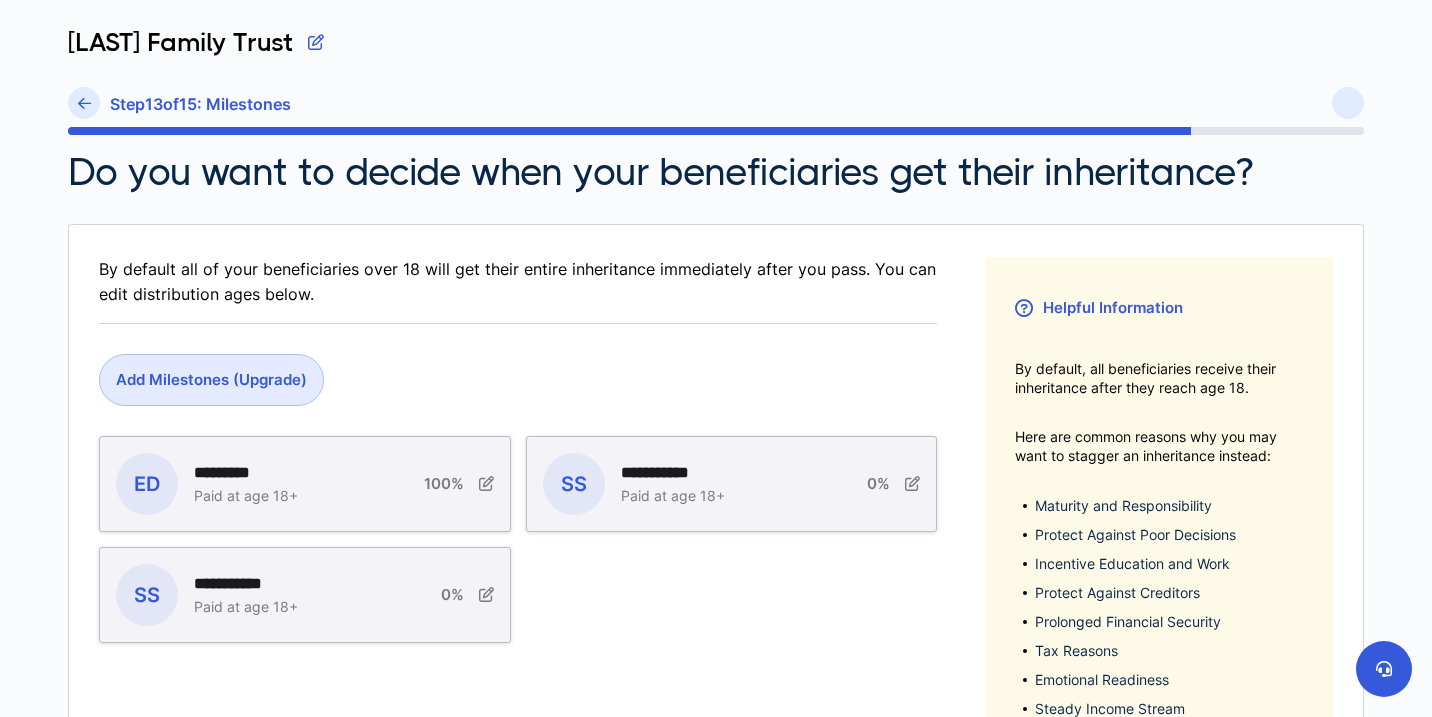 scroll, scrollTop: 123, scrollLeft: 0, axis: vertical 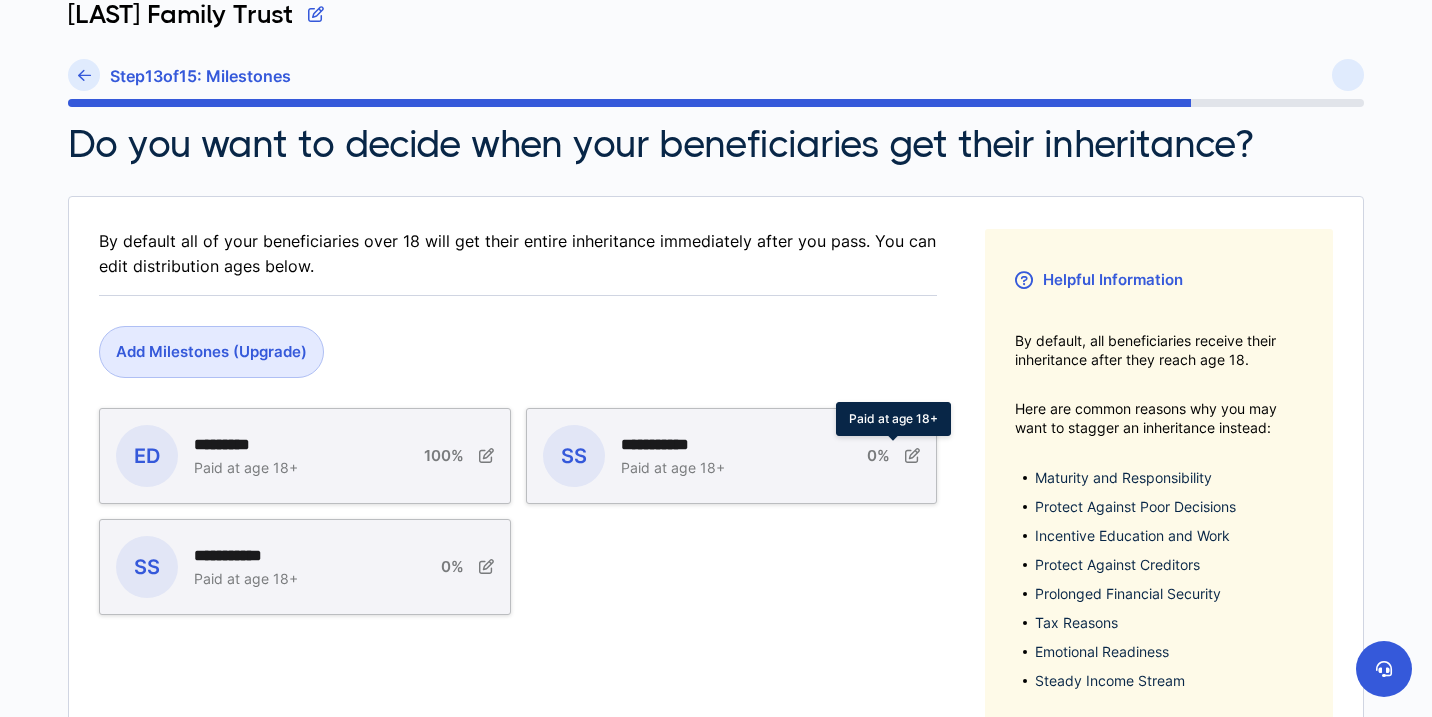 click at bounding box center [912, 455] 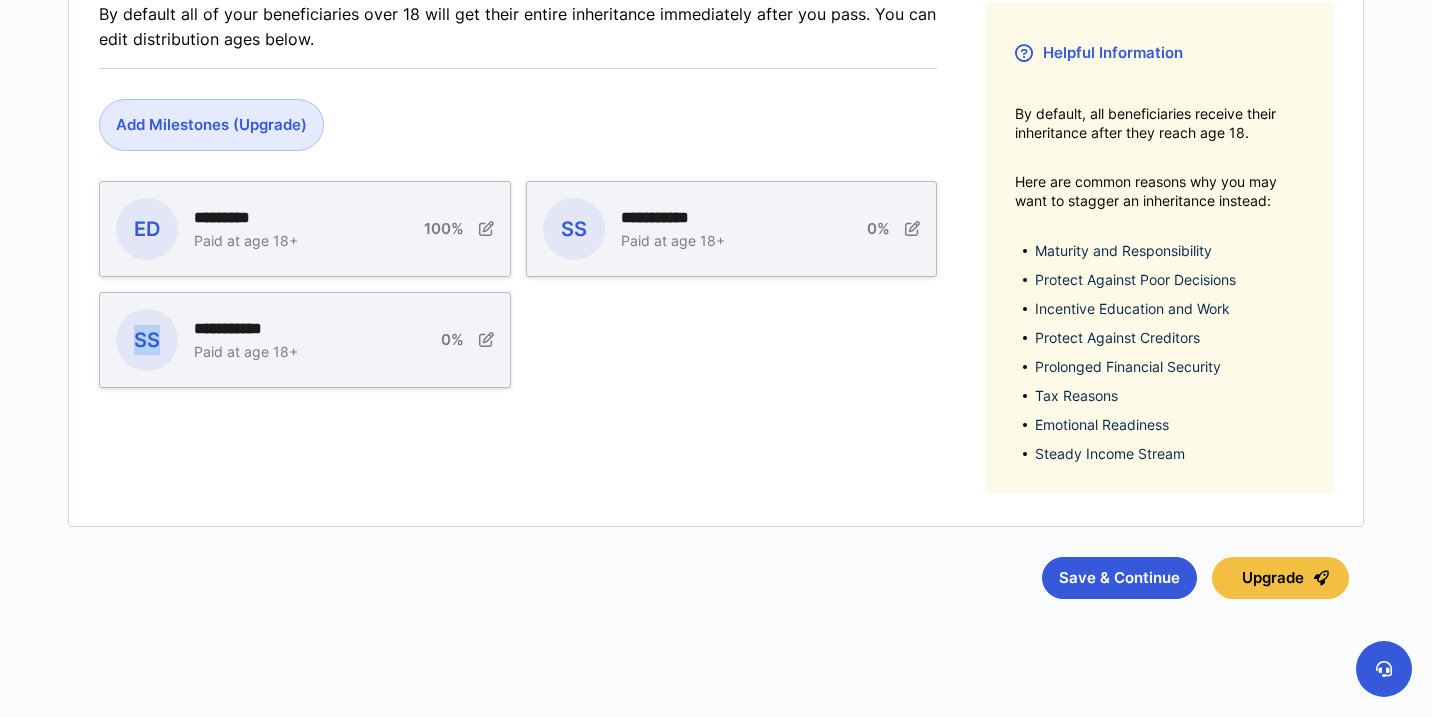 scroll, scrollTop: 352, scrollLeft: 0, axis: vertical 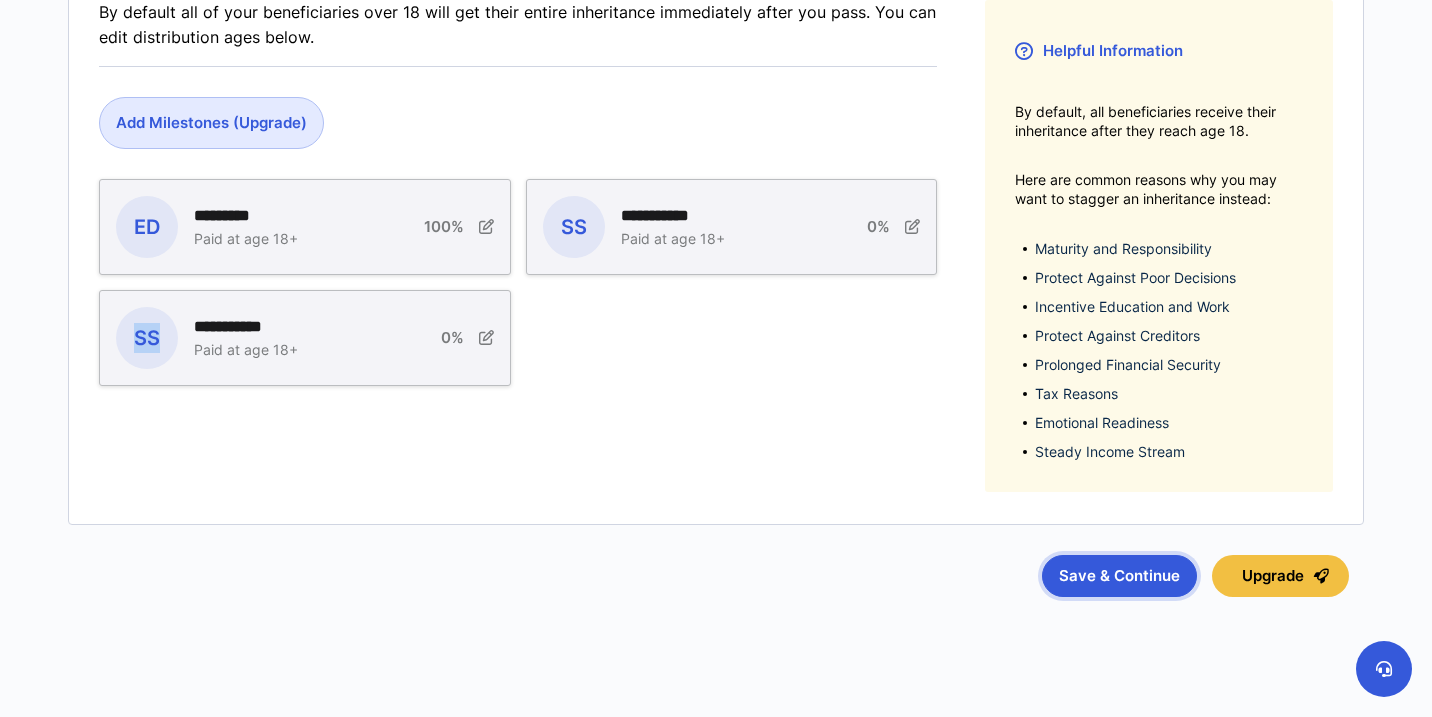 click on "Save & Continue" at bounding box center (1119, 576) 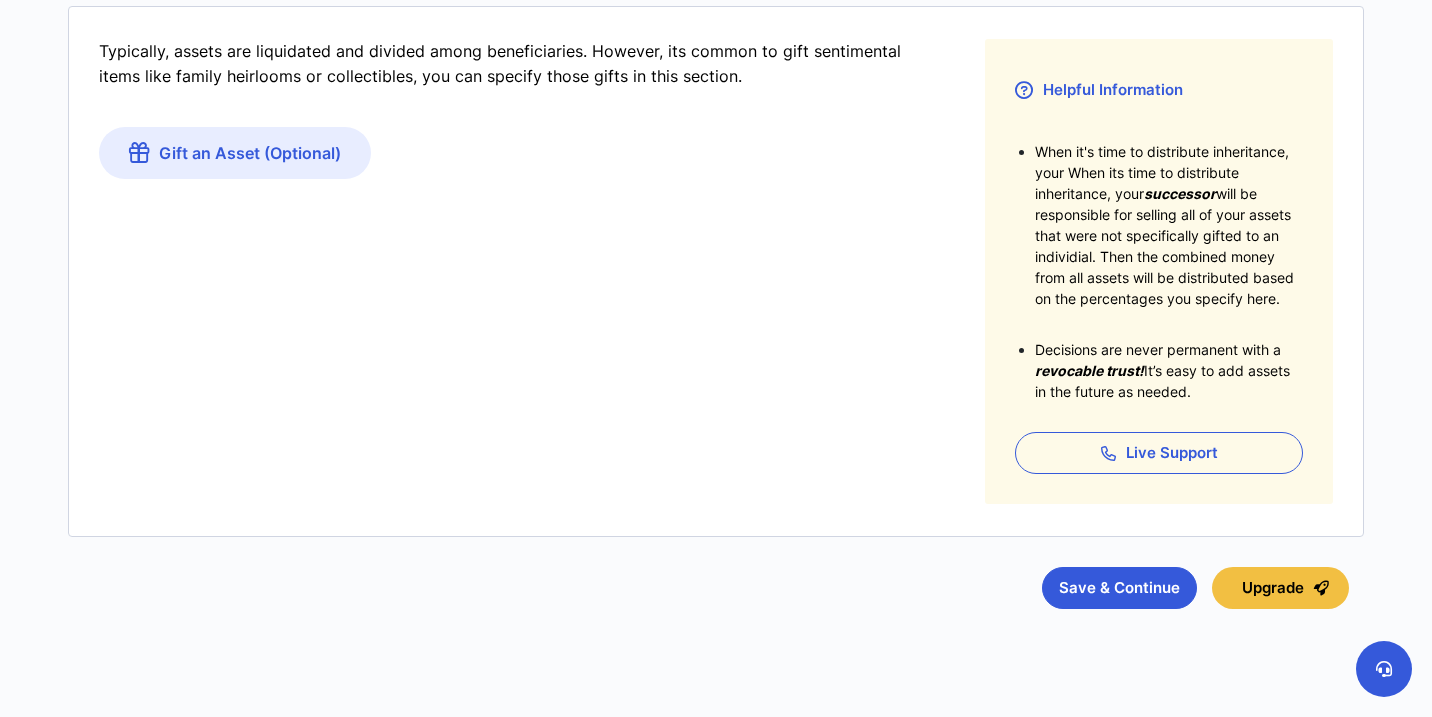 scroll, scrollTop: 348, scrollLeft: 0, axis: vertical 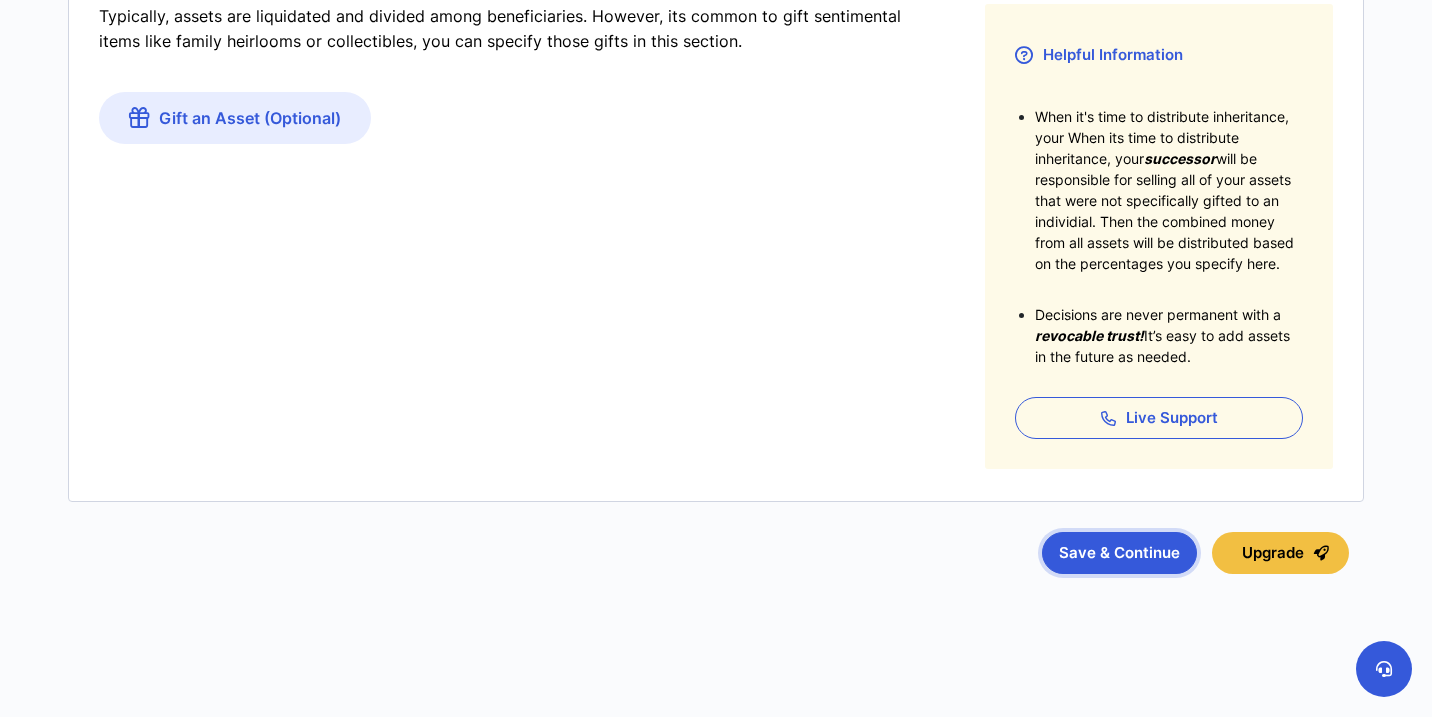 click on "Save & Continue" at bounding box center [1119, 553] 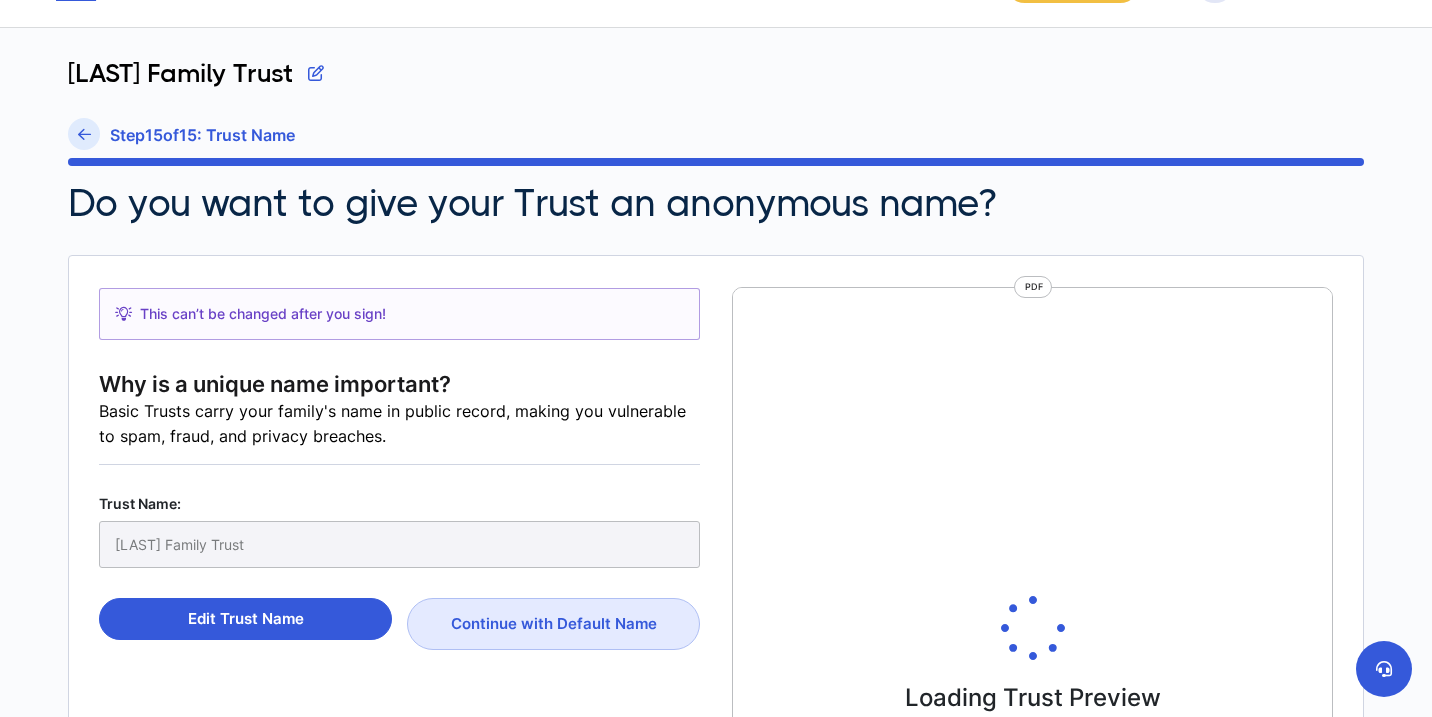 scroll, scrollTop: 66, scrollLeft: 0, axis: vertical 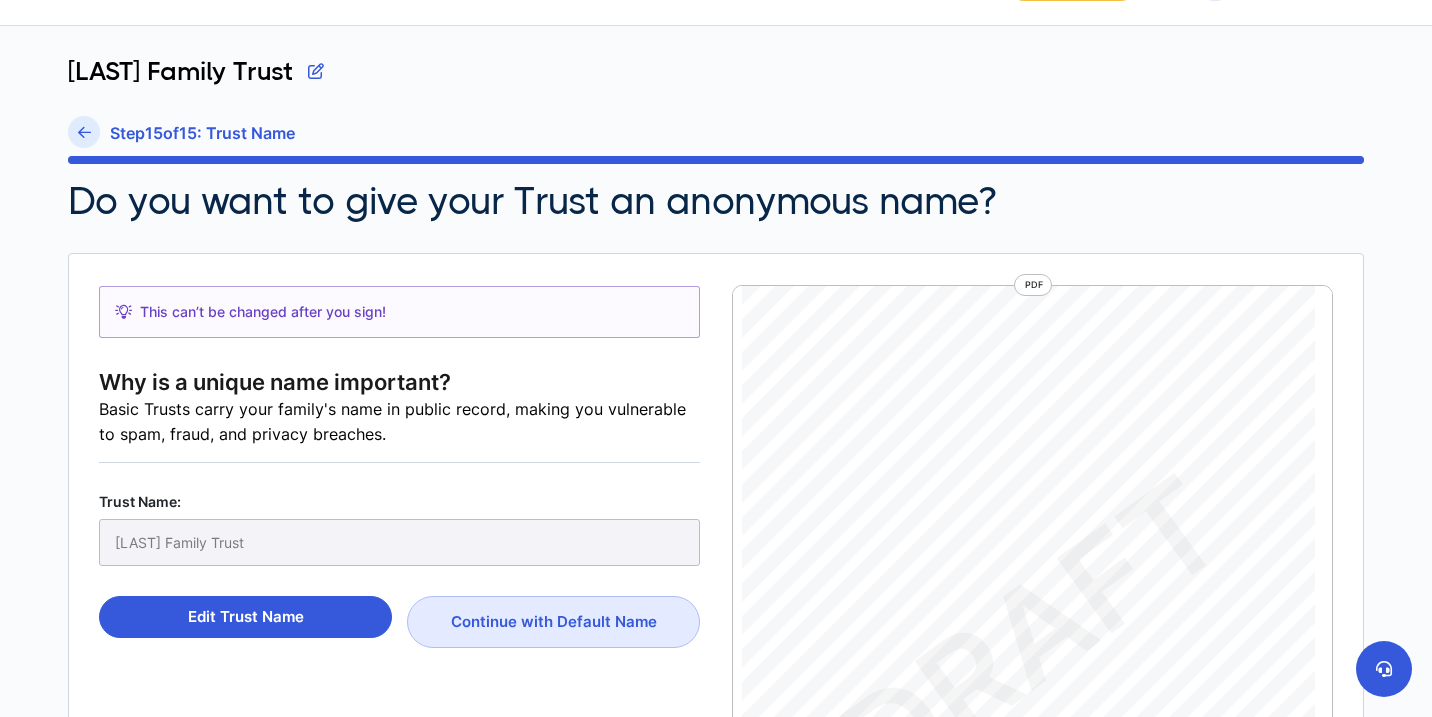 click on "[LAST] Family Trust" at bounding box center (399, 542) 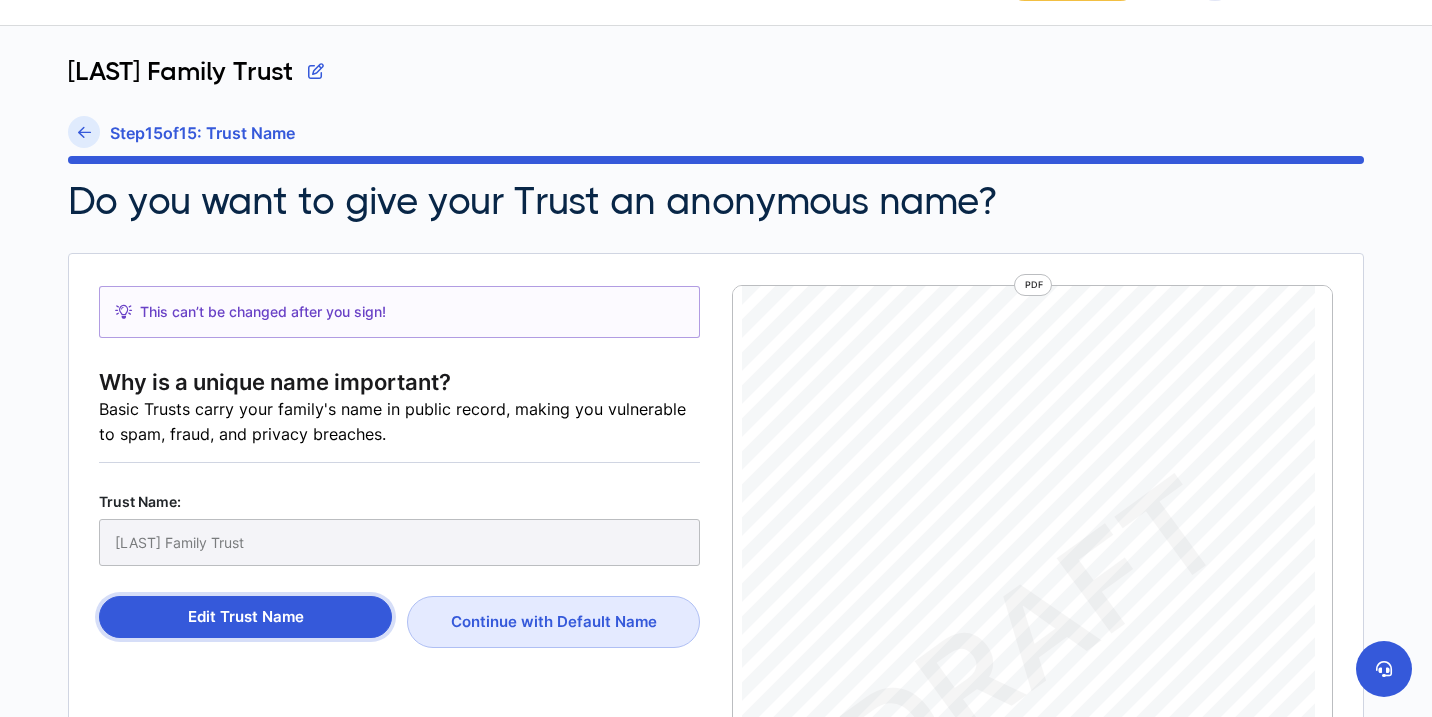 click on "Edit Trust Name" at bounding box center [245, 617] 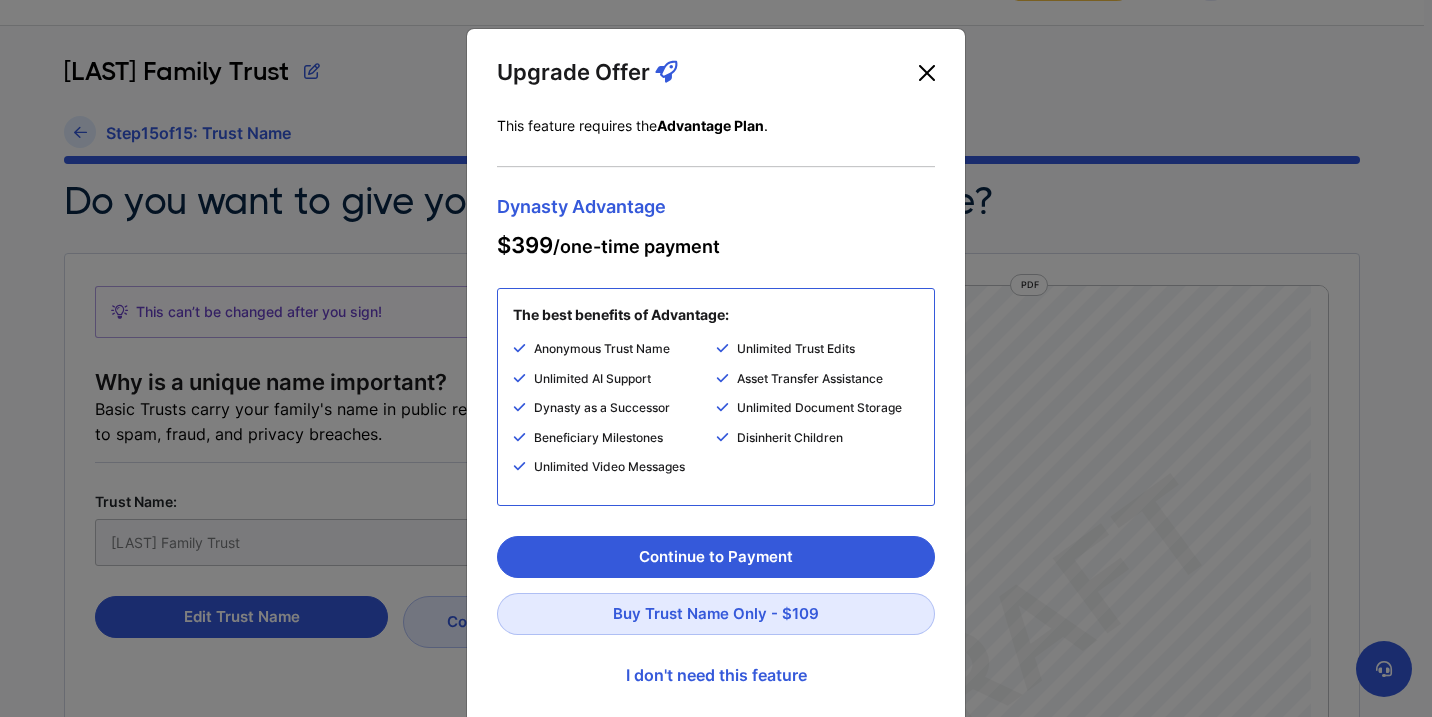 click at bounding box center (927, 73) 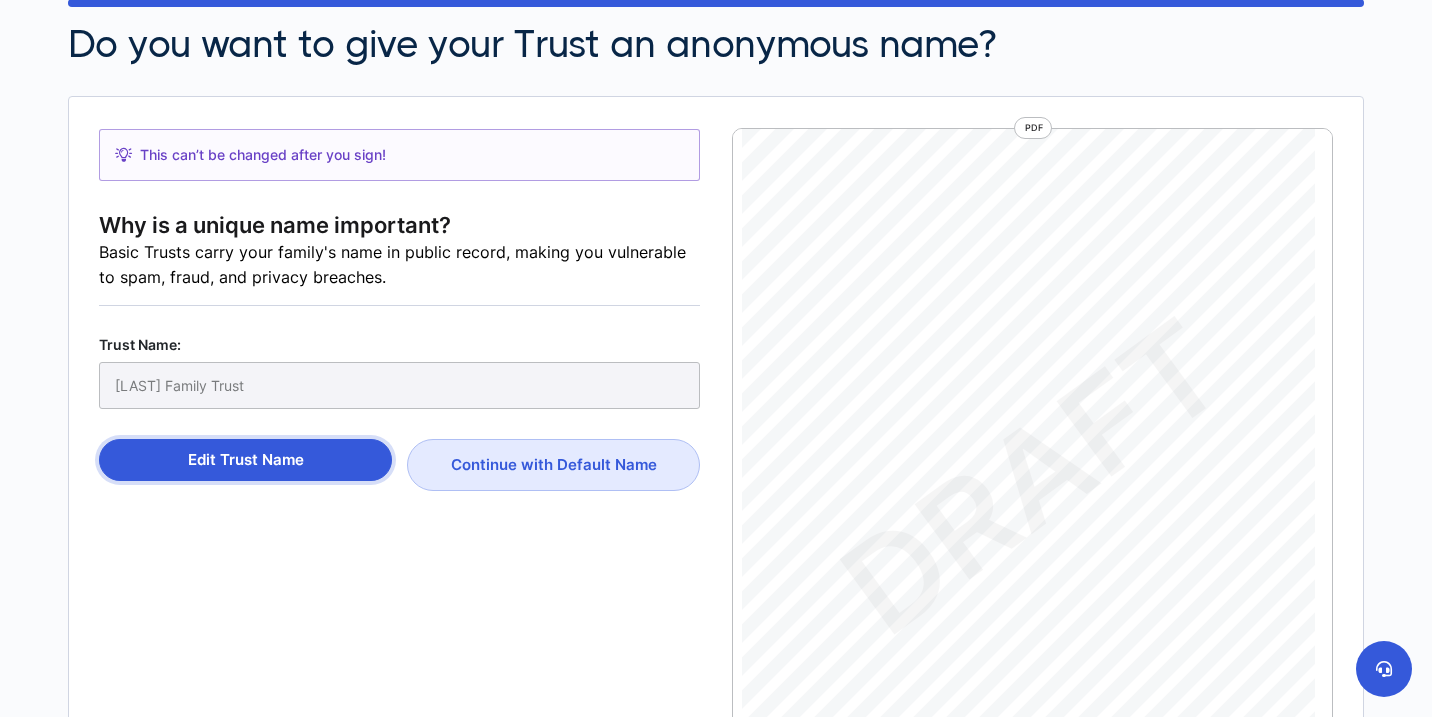 scroll, scrollTop: 227, scrollLeft: 0, axis: vertical 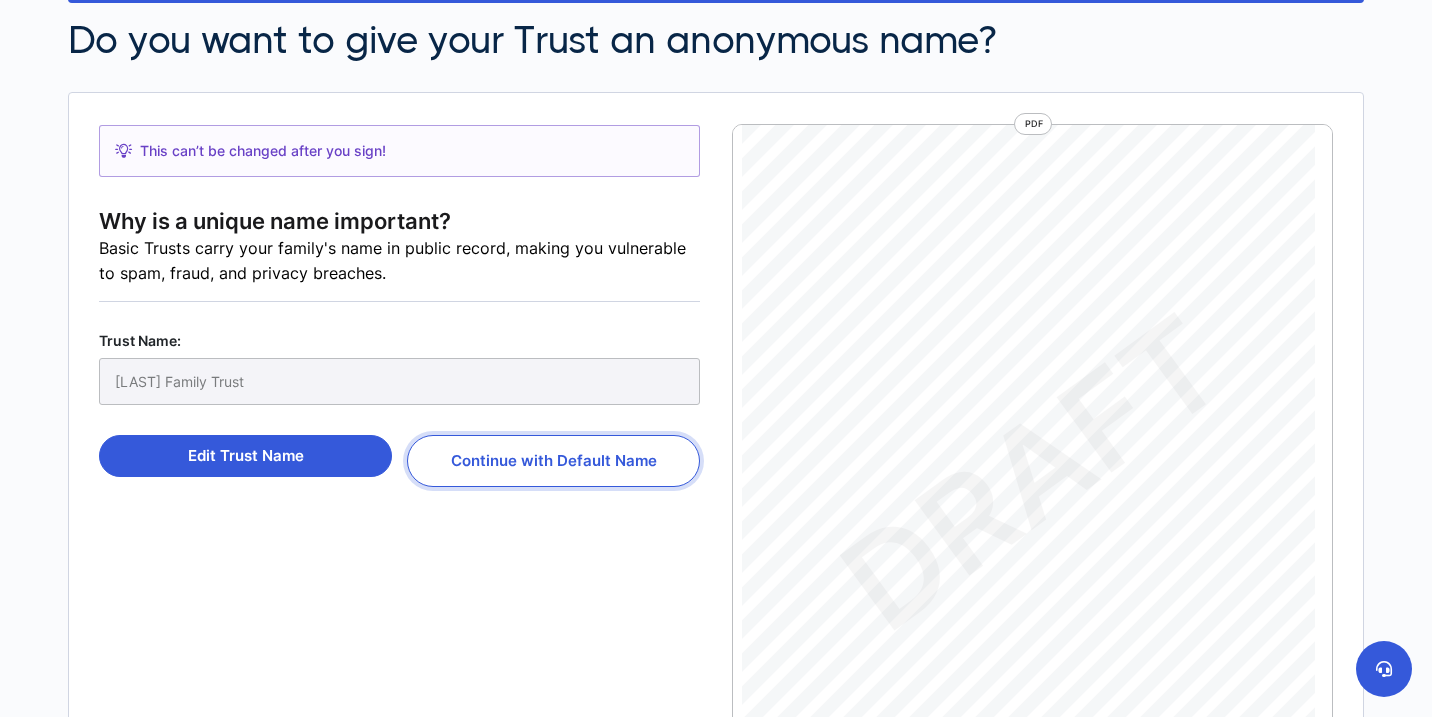 click on "Continue with Default Name" at bounding box center (553, 461) 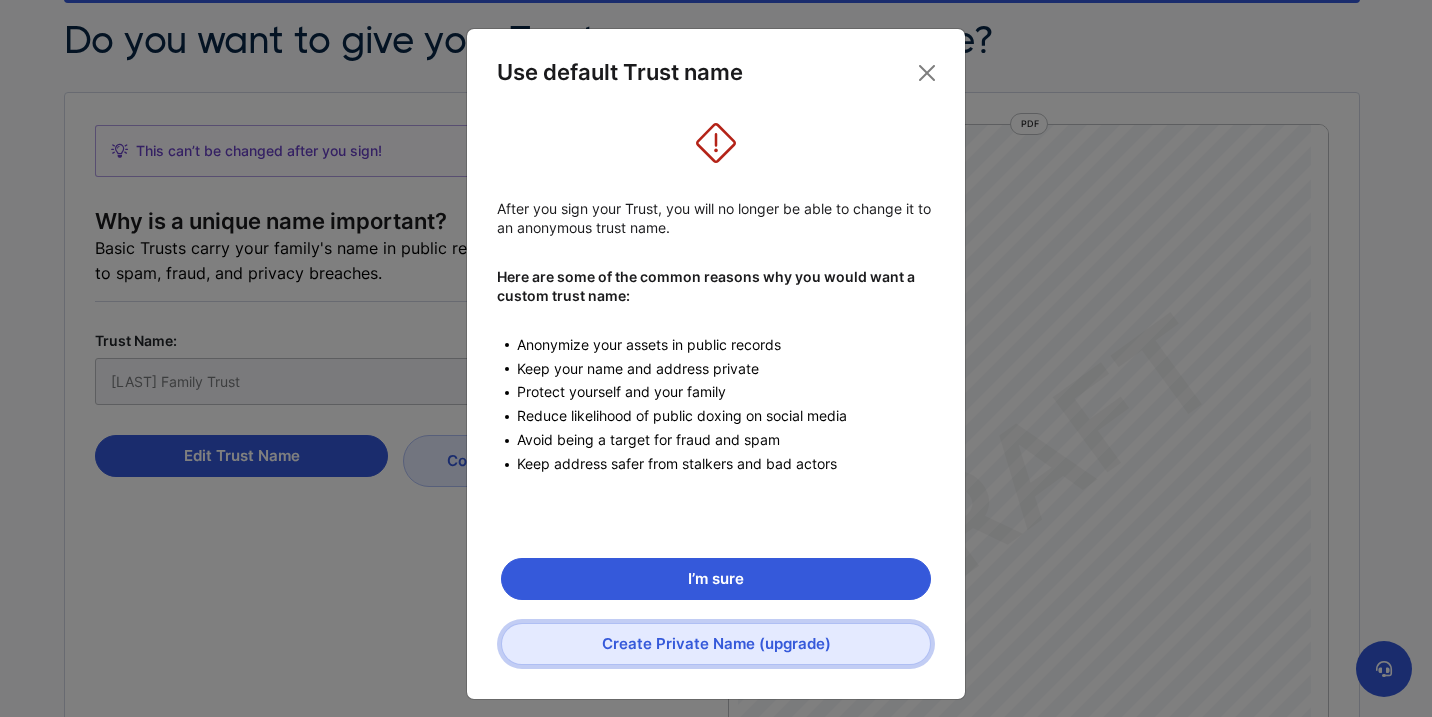 click on "Create Private Name (upgrade)" at bounding box center [716, 644] 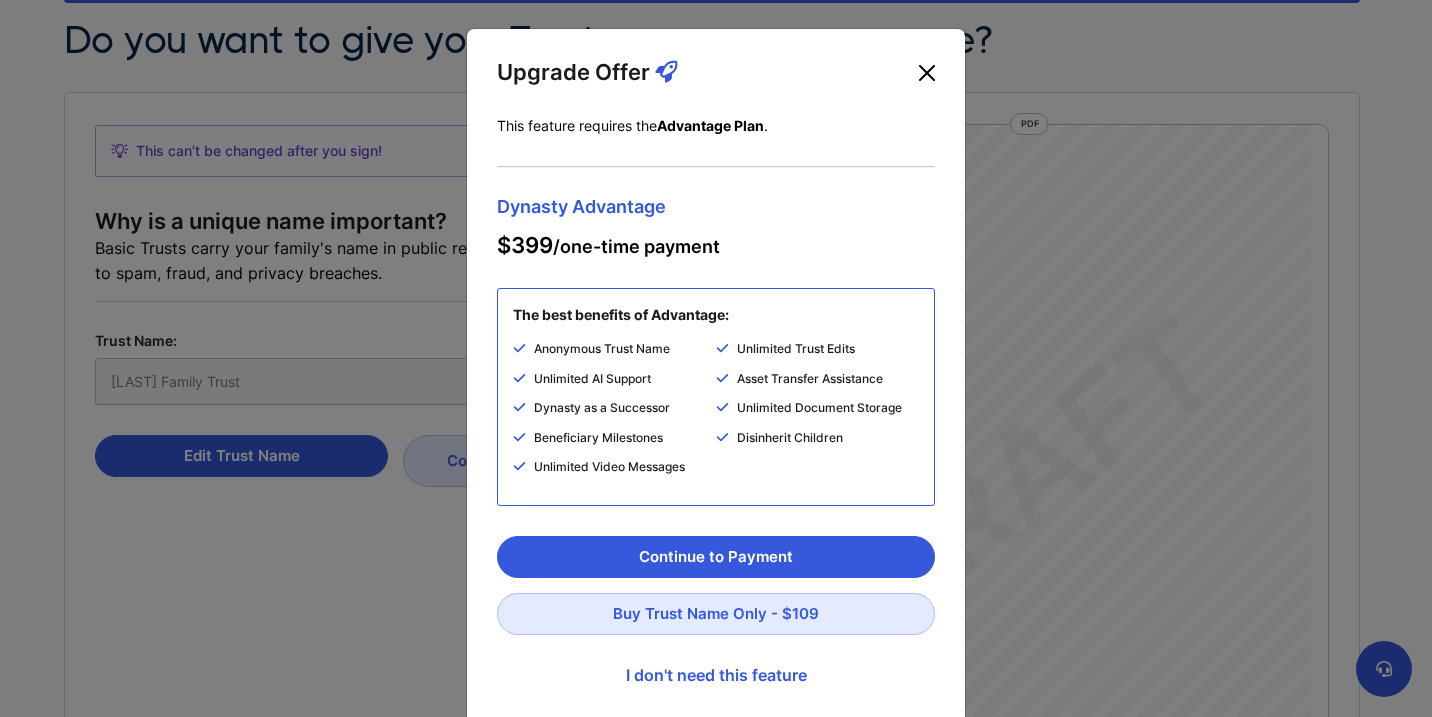 click at bounding box center [927, 73] 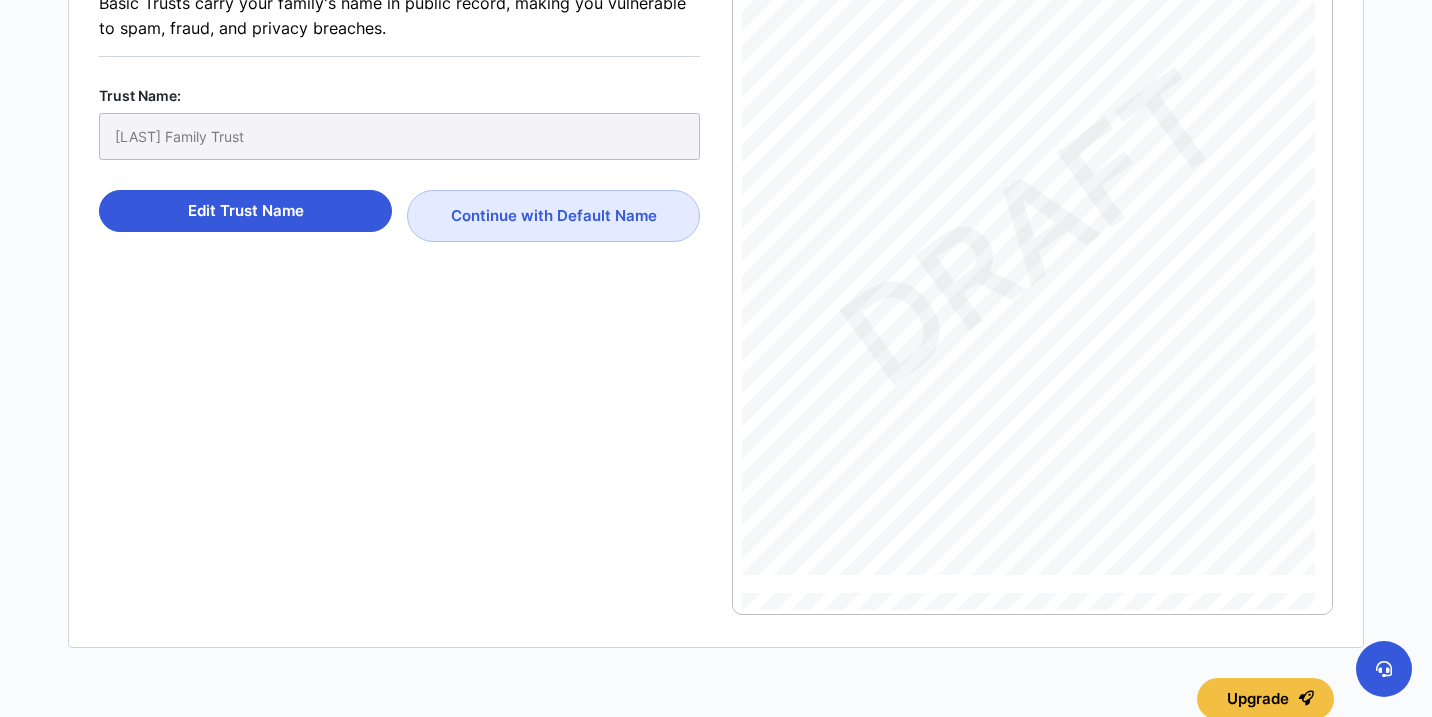 scroll, scrollTop: 359, scrollLeft: 0, axis: vertical 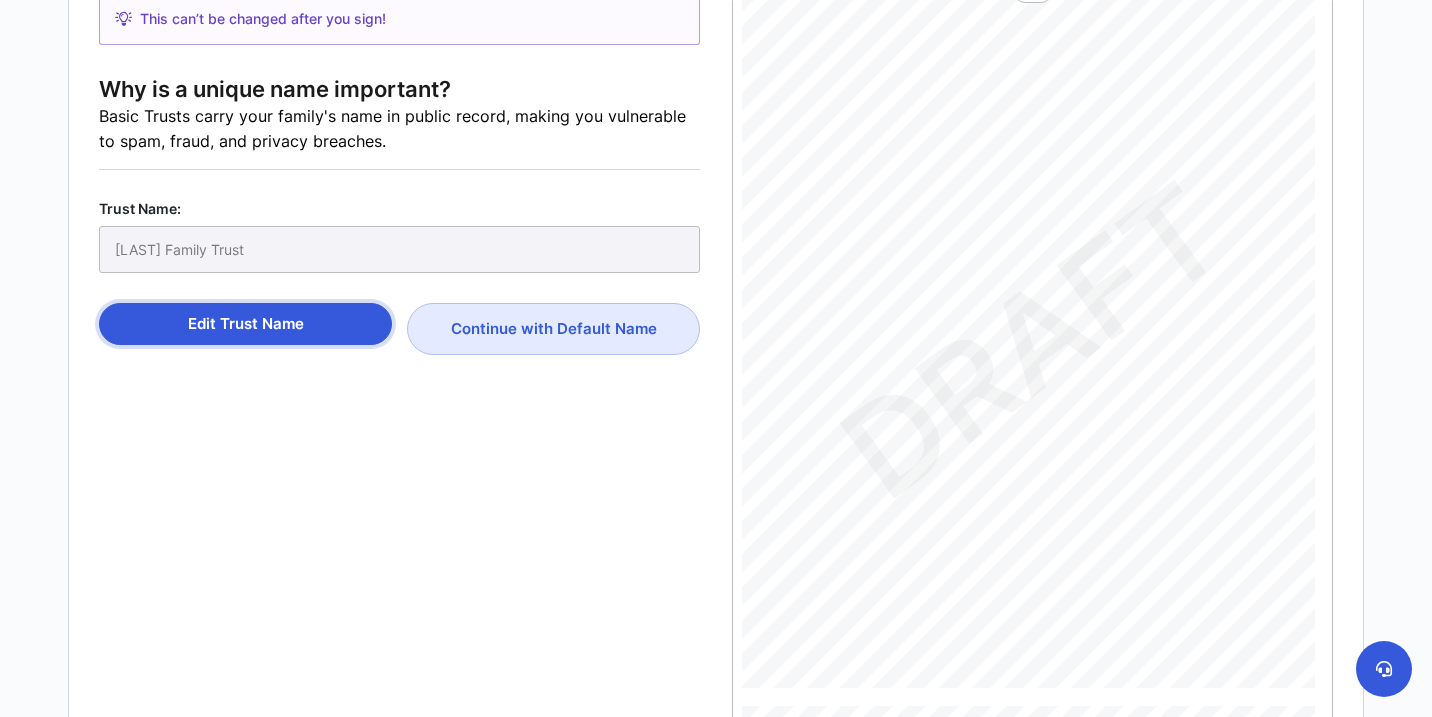 click on "Edit Trust Name" at bounding box center (245, 324) 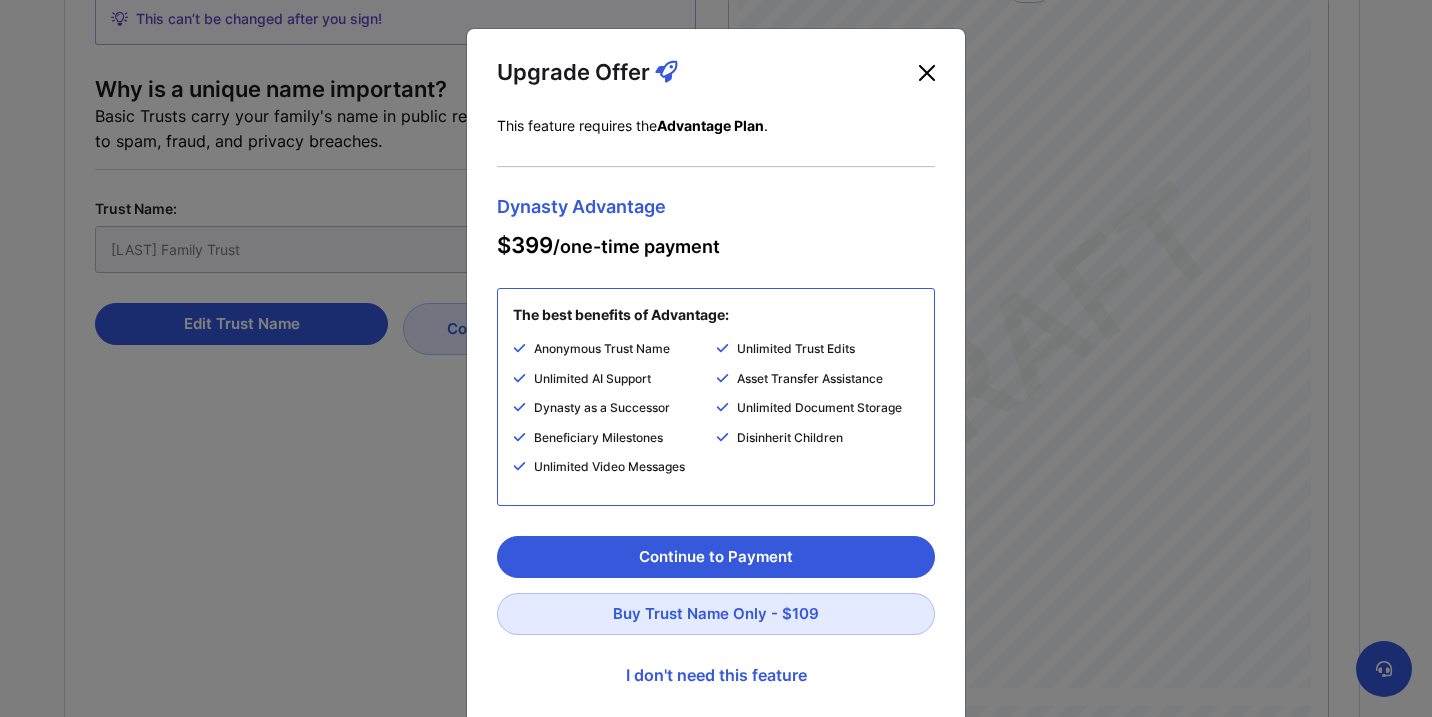 click at bounding box center (927, 73) 